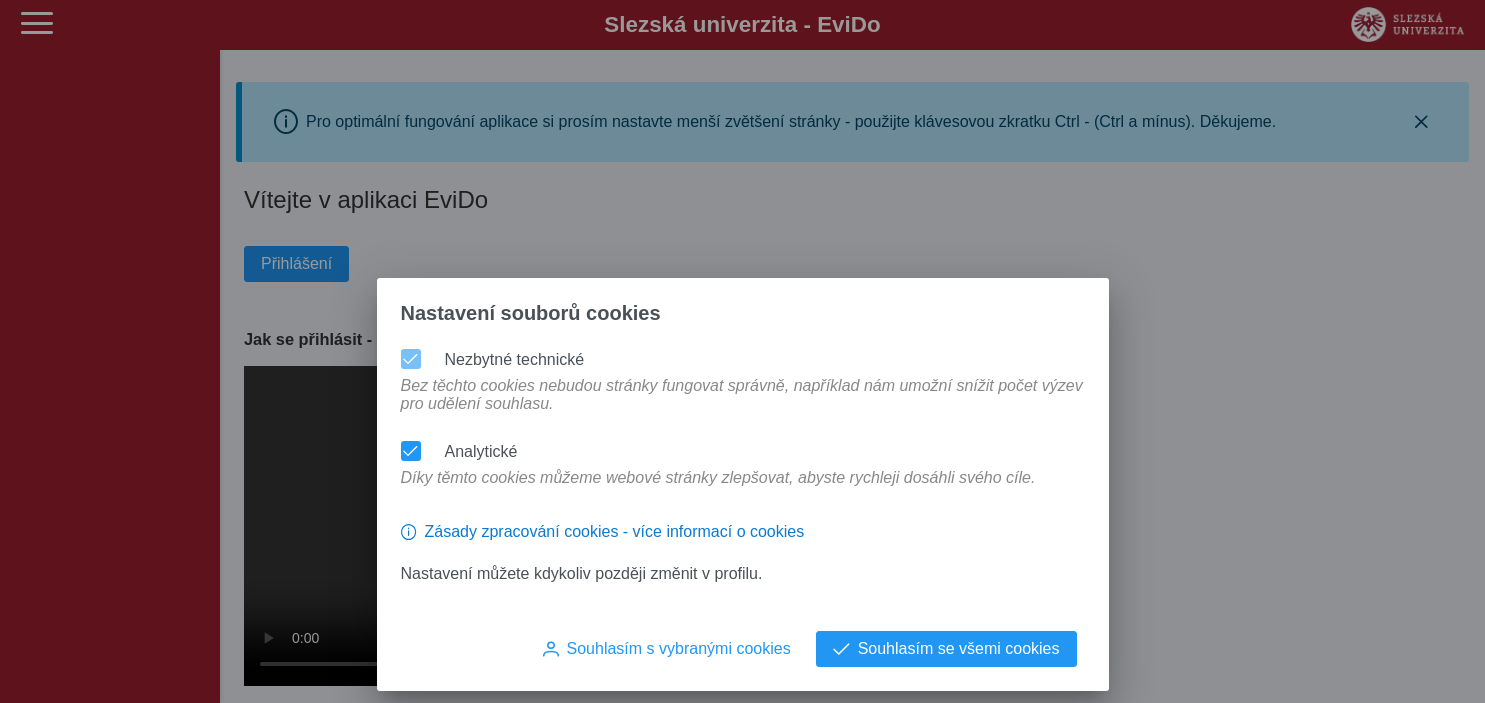 scroll, scrollTop: 0, scrollLeft: 0, axis: both 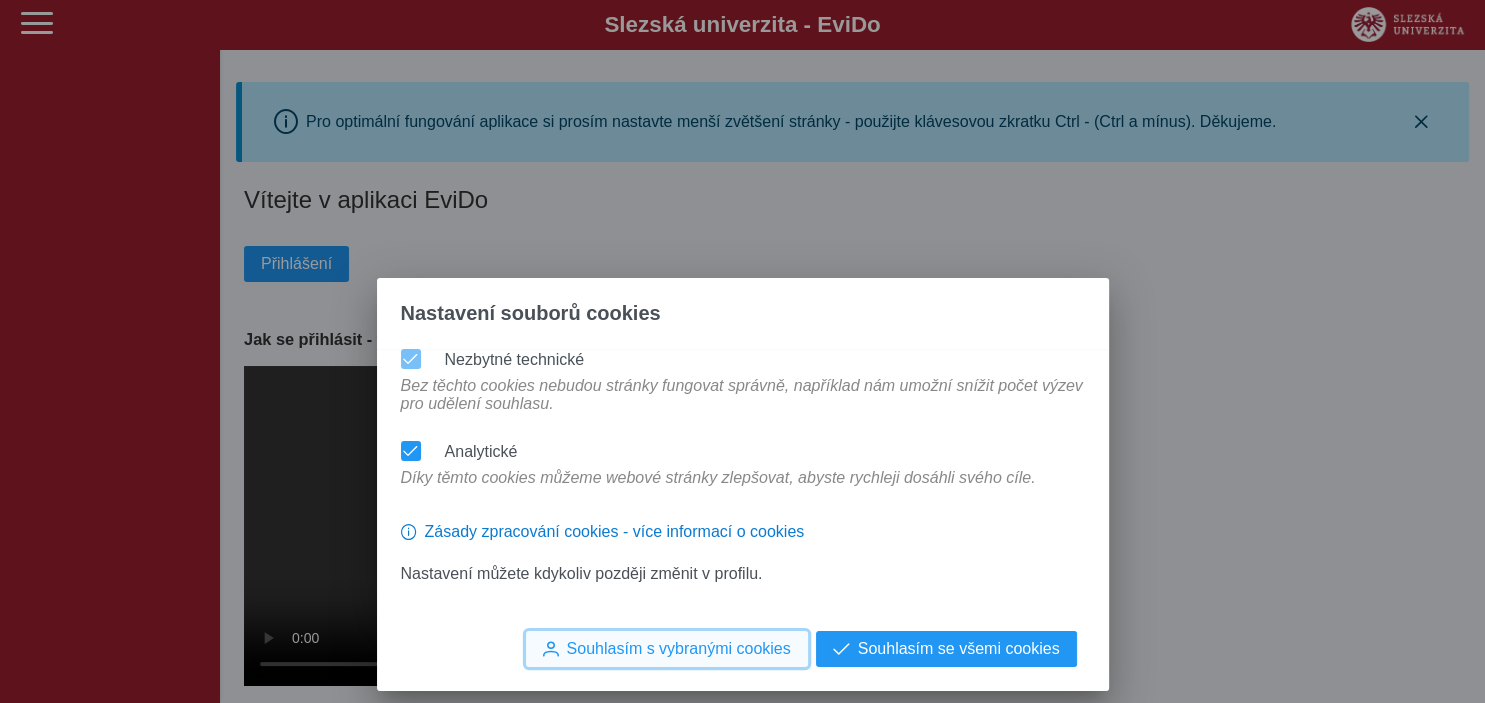 click on "Souhlasím s vybranými cookies" at bounding box center [679, 649] 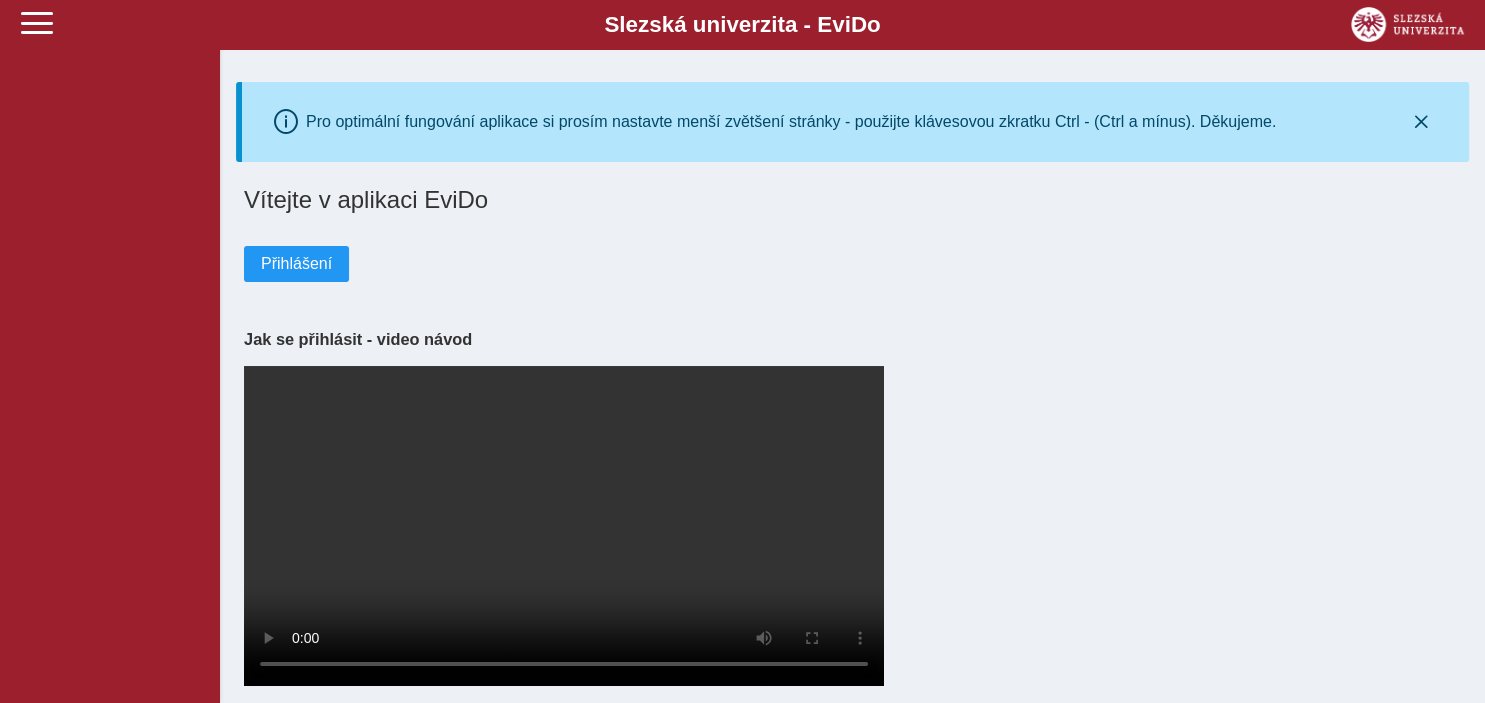 scroll, scrollTop: 0, scrollLeft: 0, axis: both 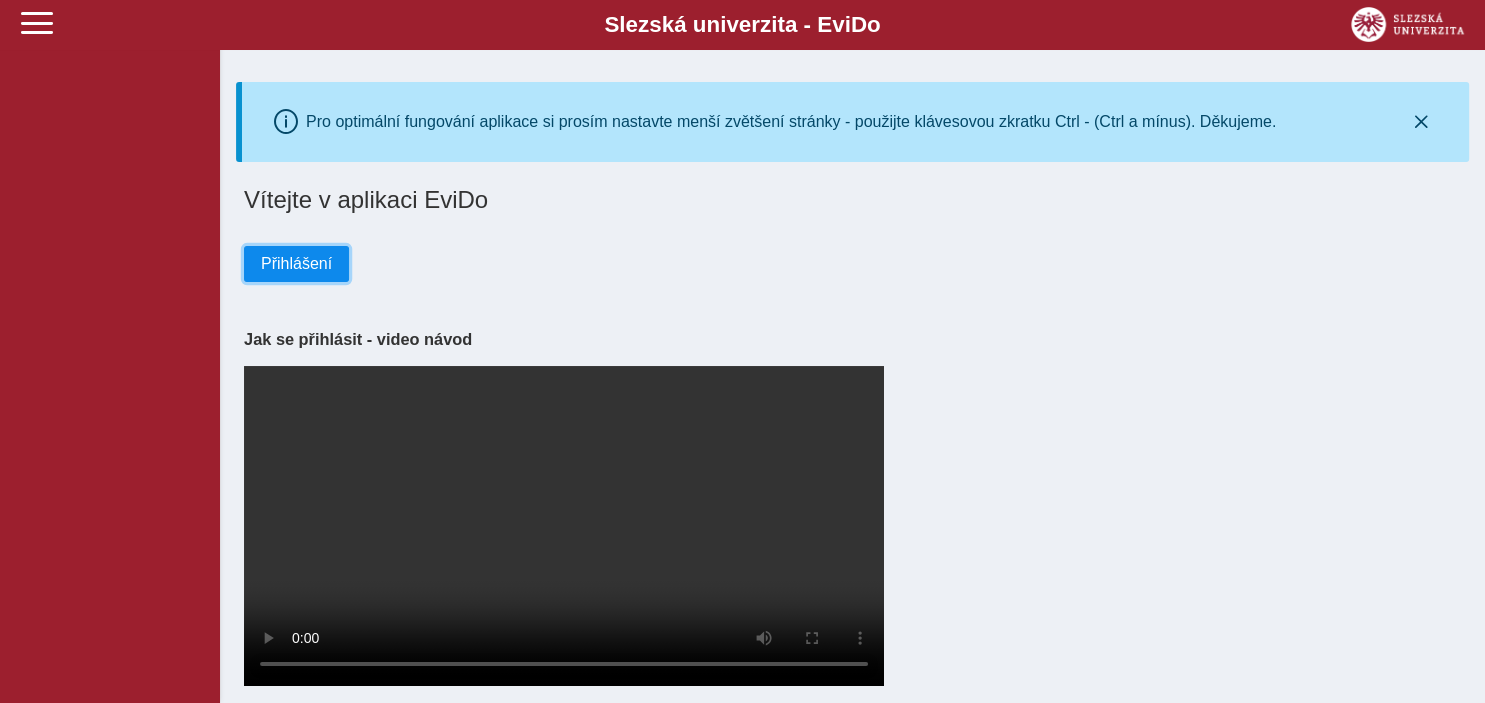 click on "Přihlášení" at bounding box center (296, 264) 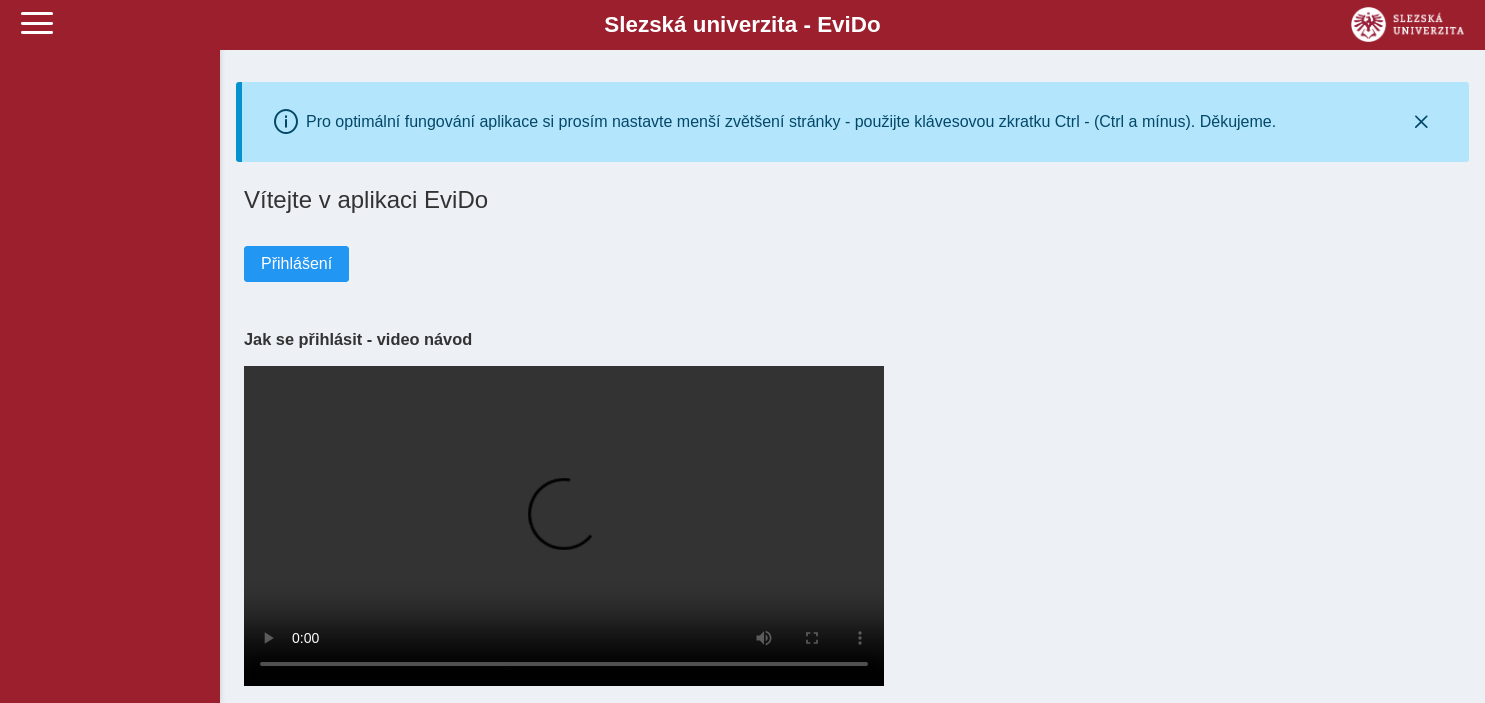 scroll, scrollTop: 0, scrollLeft: 0, axis: both 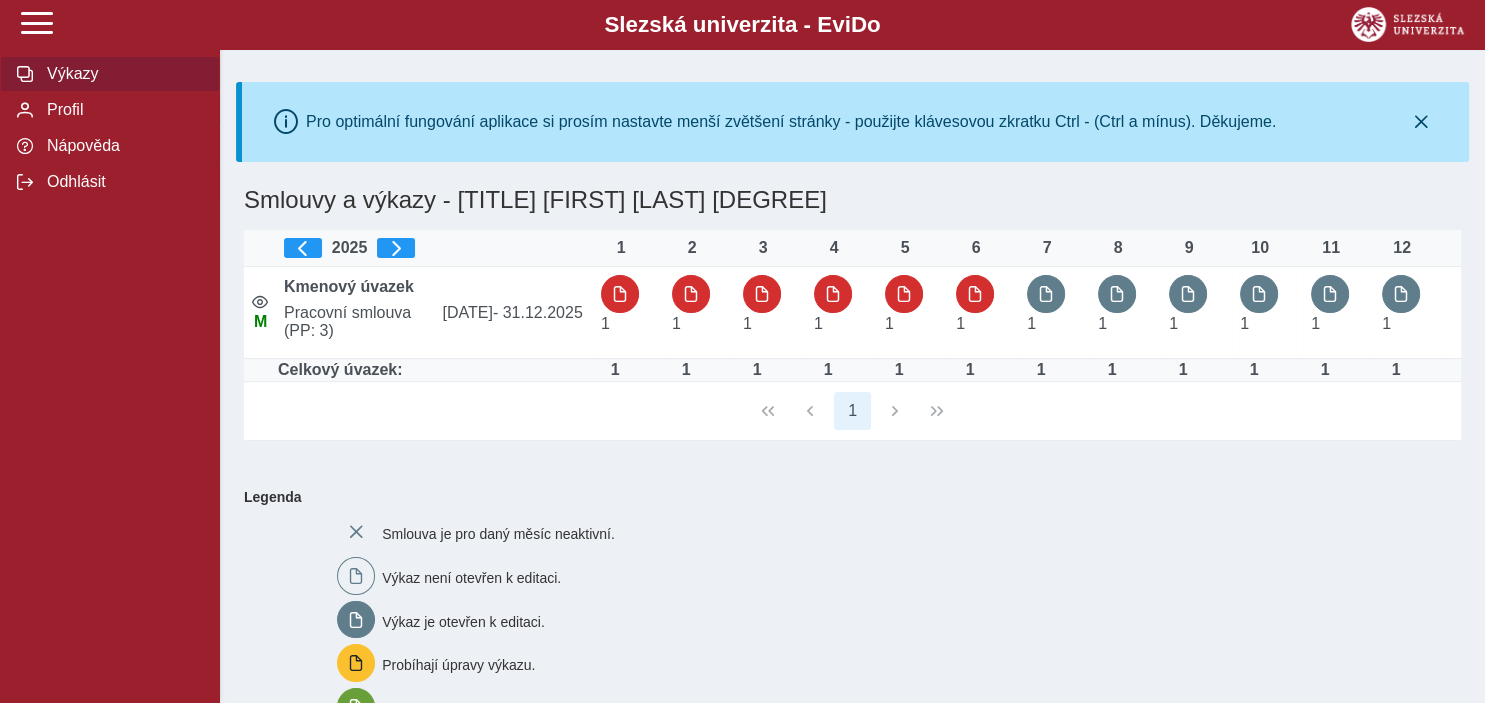 click on "[DATE]     1   2   3   4   5   6   7   8   9   10   11   12   M  Kmenový úvazek     Pracovní smlouva (PP: 3)   [DATE]   - [DATE]    1     1     1     1     1     1     1     1     1     1     1     1      Celkový úvazek:   1      1      1      1      1      1      1      1      1      1      1      1        1 Legenda    Smlouva je pro daný měsíc neaktivní.     Výkaz není otevřen k editaci.     Výkaz je otevřen k editaci.     Probíhají úpravy výkazu.     Výkaz je podepsán.     Výkaz je schválen.     Výkaz je uzamčen.   Výkaz obsahuje chyby.   Výkaz obsahuje závažné chyby.   VS        Vnořená smlouva.   ND        Nepravidelná dohoda." at bounding box center (852, 593) 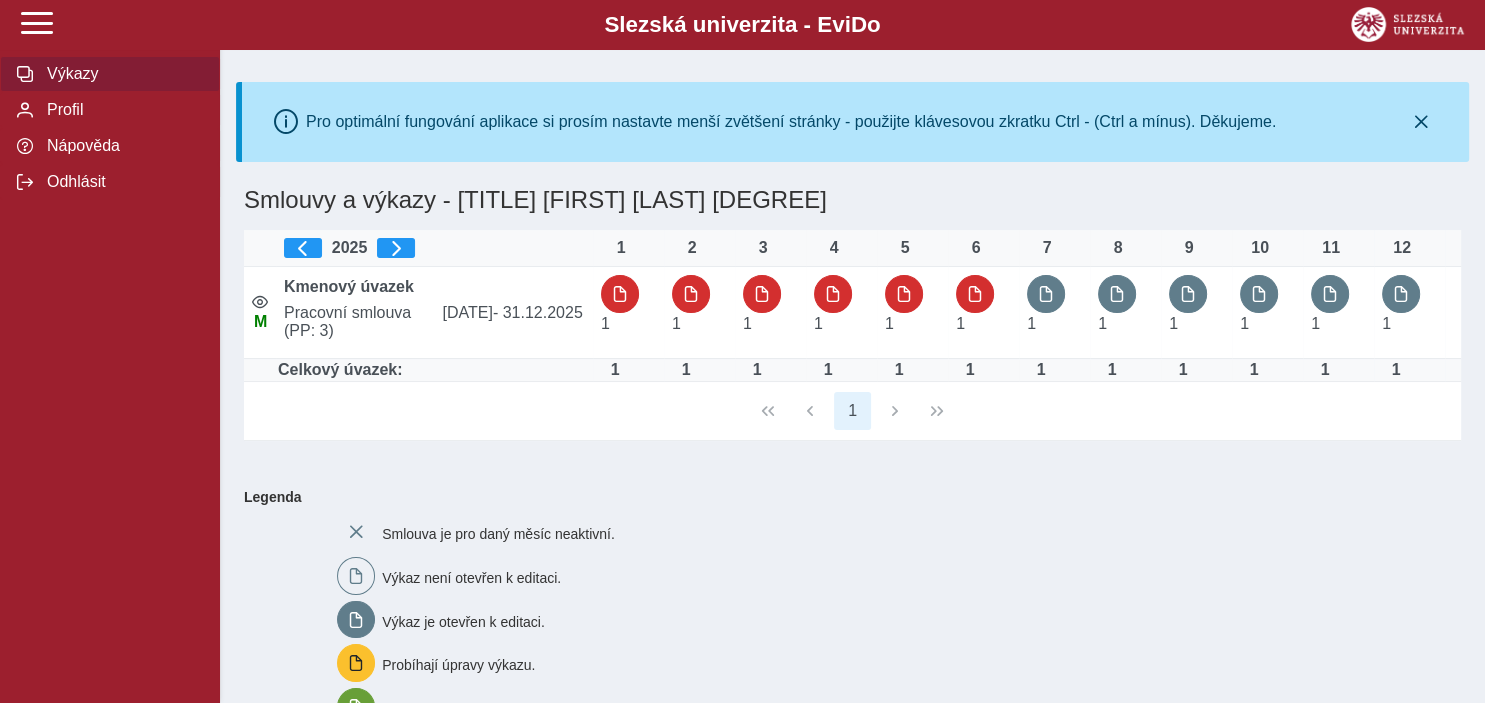click on "[DATE]     1   2   3   4   5   6   7   8   9   10   11   12   M  Kmenový úvazek     Pracovní smlouva (PP: 3)   [DATE]   - [DATE]    1     1     1     1     1     1     1     1     1     1     1     1      Celkový úvazek:   1      1      1      1      1      1      1      1      1      1      1      1        1" at bounding box center (852, 335) 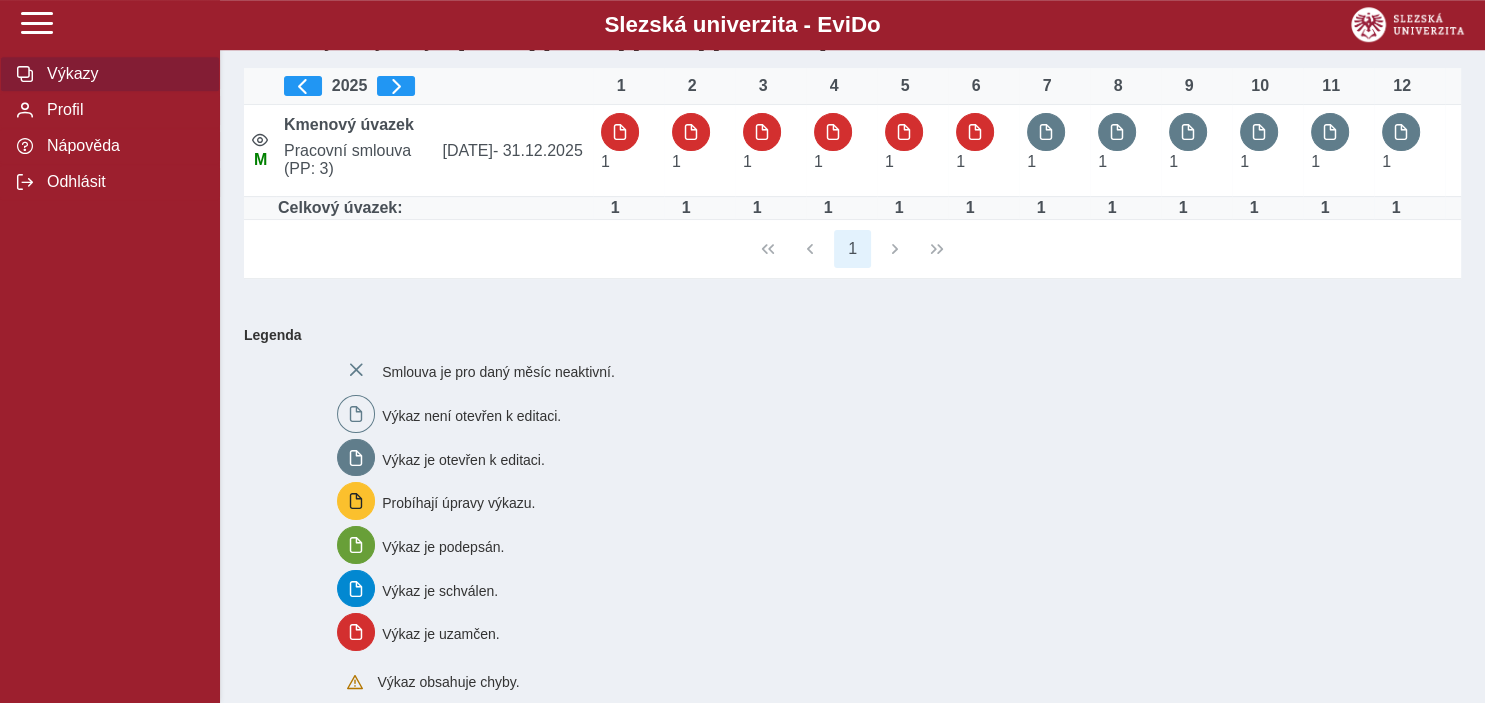 scroll, scrollTop: 105, scrollLeft: 0, axis: vertical 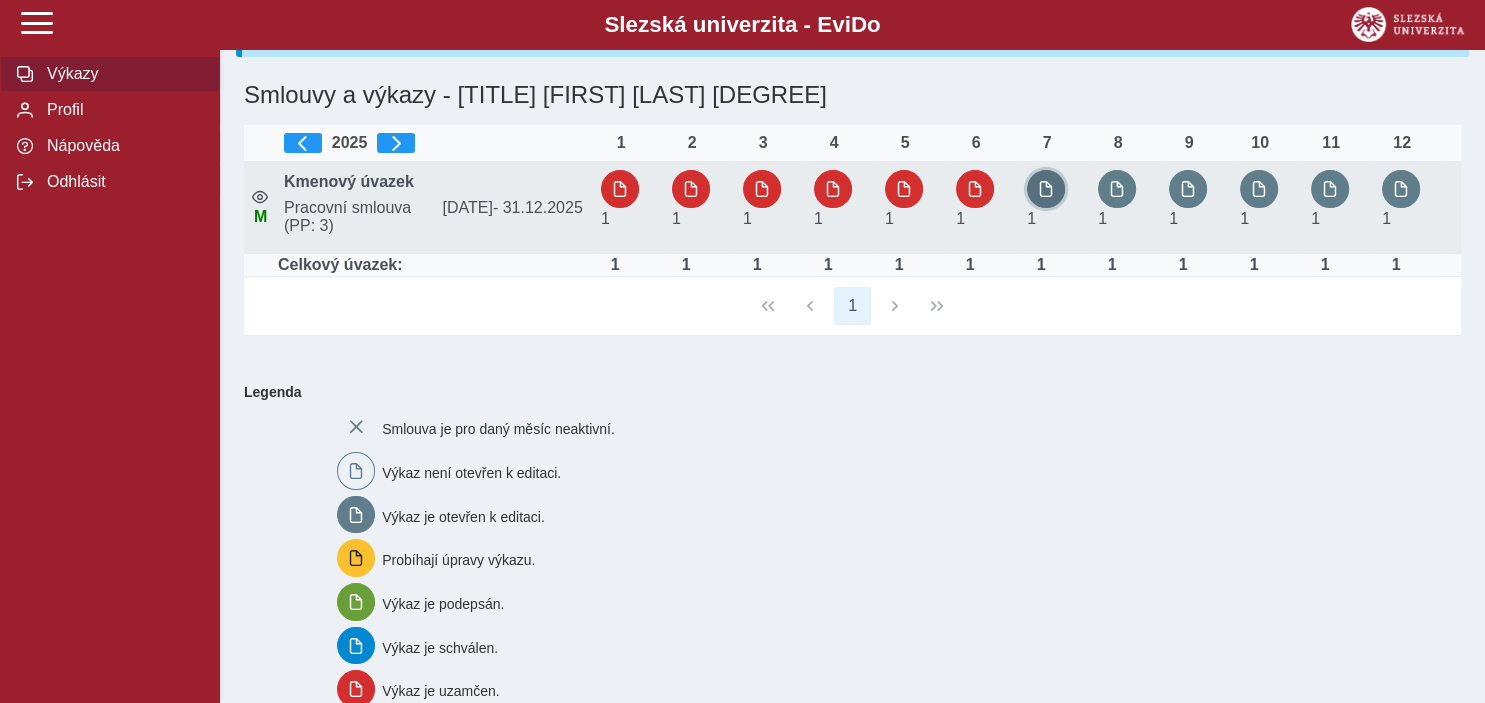 click at bounding box center [1046, 189] 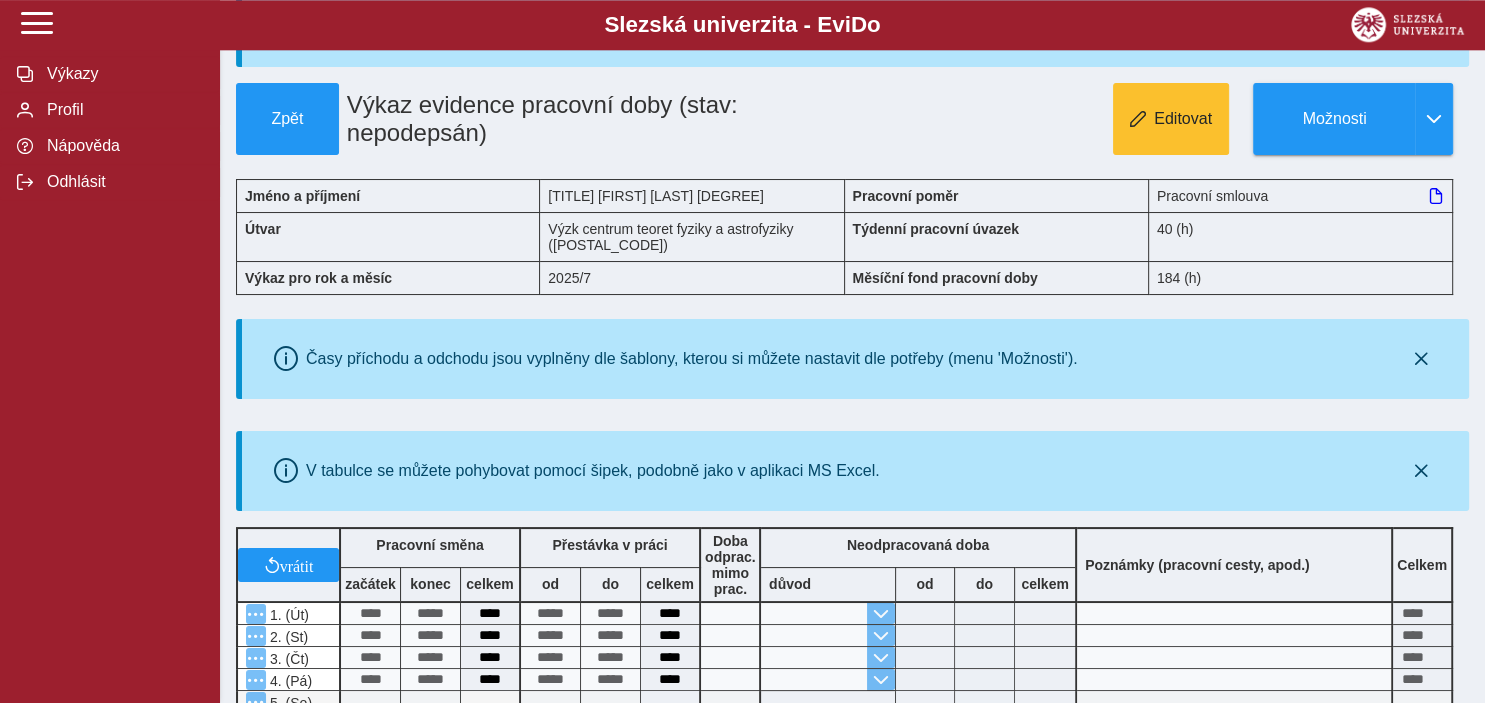 scroll, scrollTop: 105, scrollLeft: 0, axis: vertical 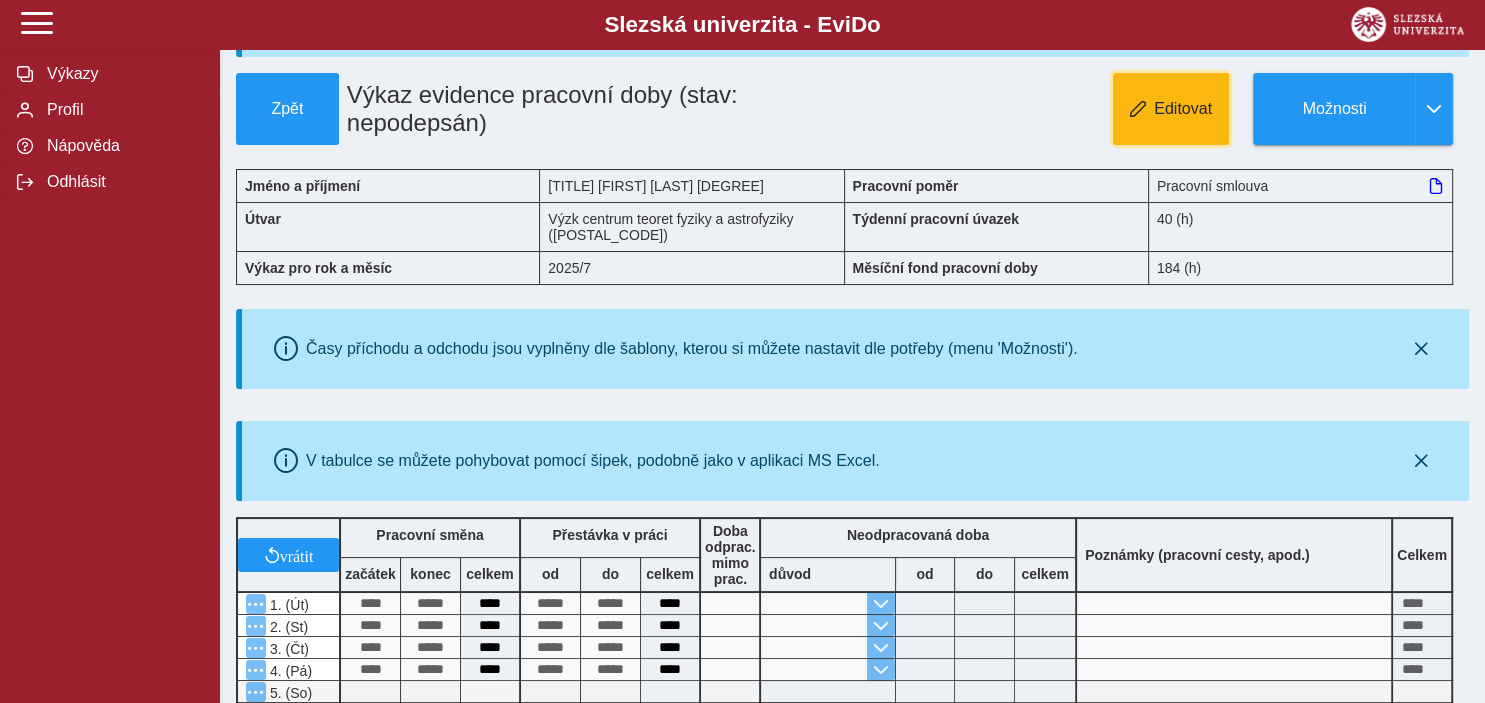 click on "Editovat" at bounding box center [1171, 109] 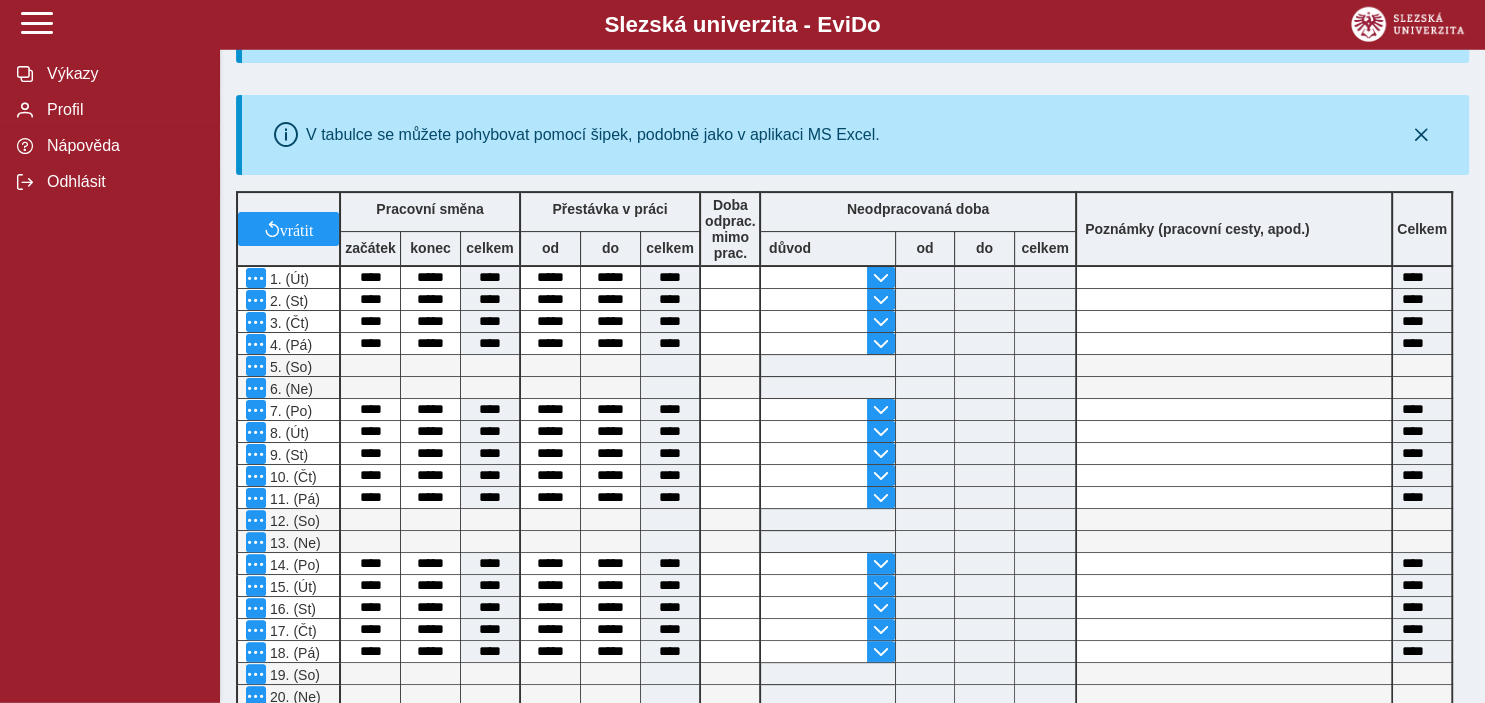 scroll, scrollTop: 422, scrollLeft: 0, axis: vertical 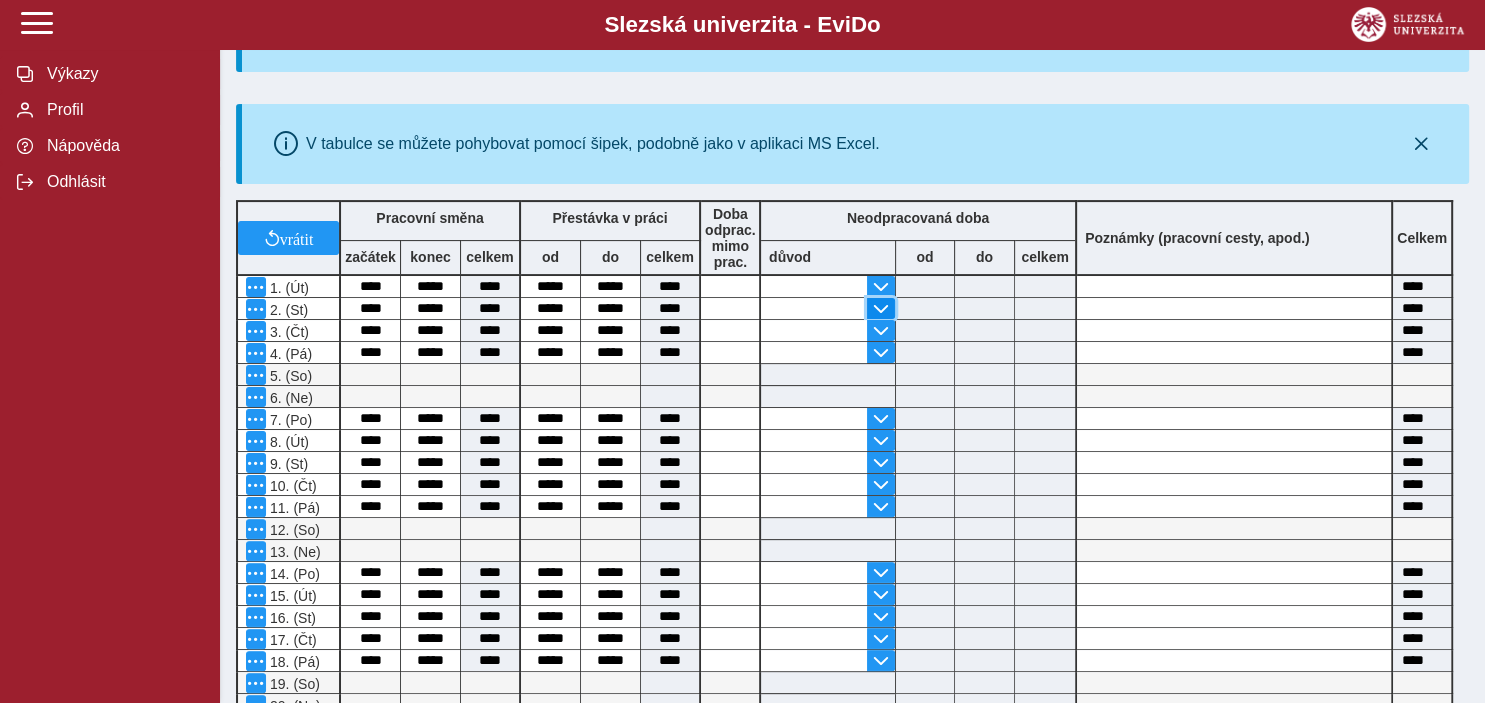 click at bounding box center [881, 308] 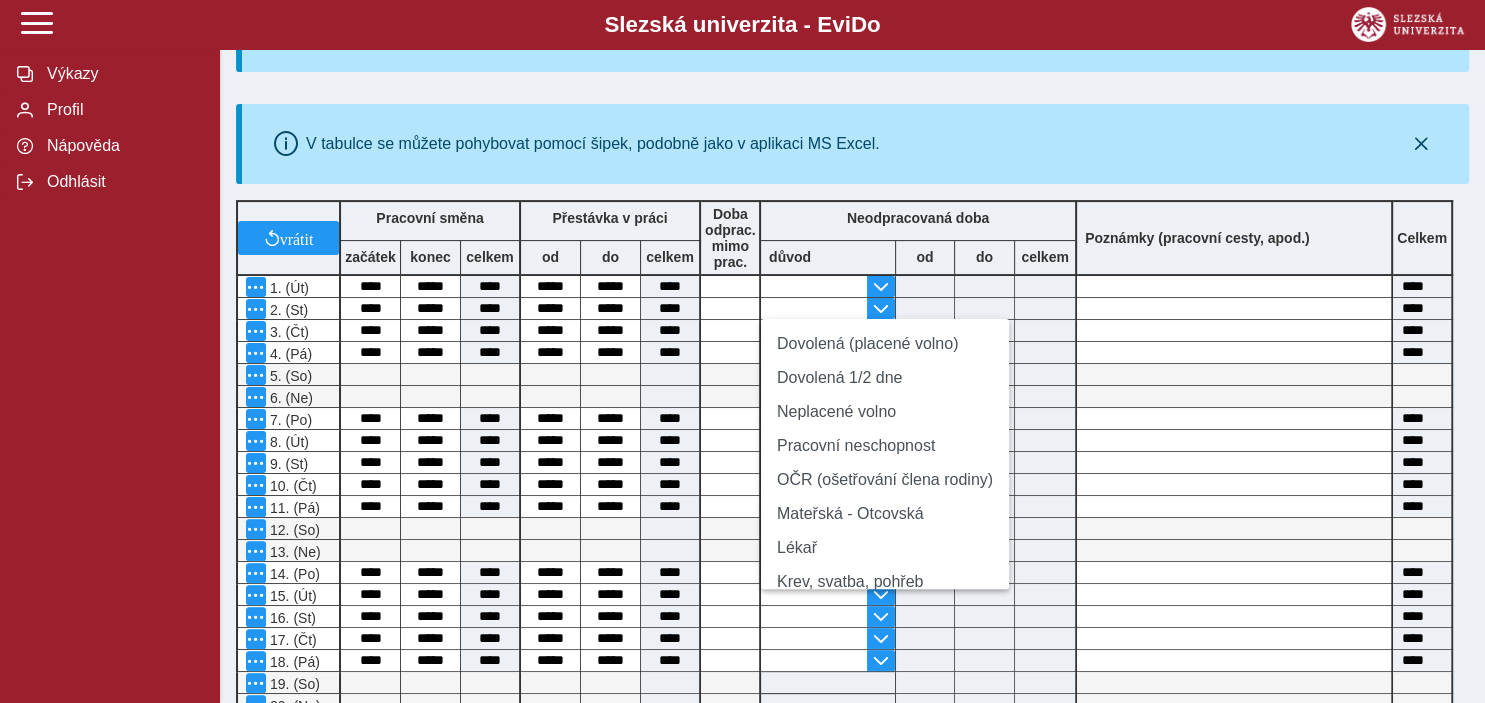 click on "V tabulce se můžete pohybovat pomocí šipek, podobně jako v aplikaci MS Excel." at bounding box center [855, 144] 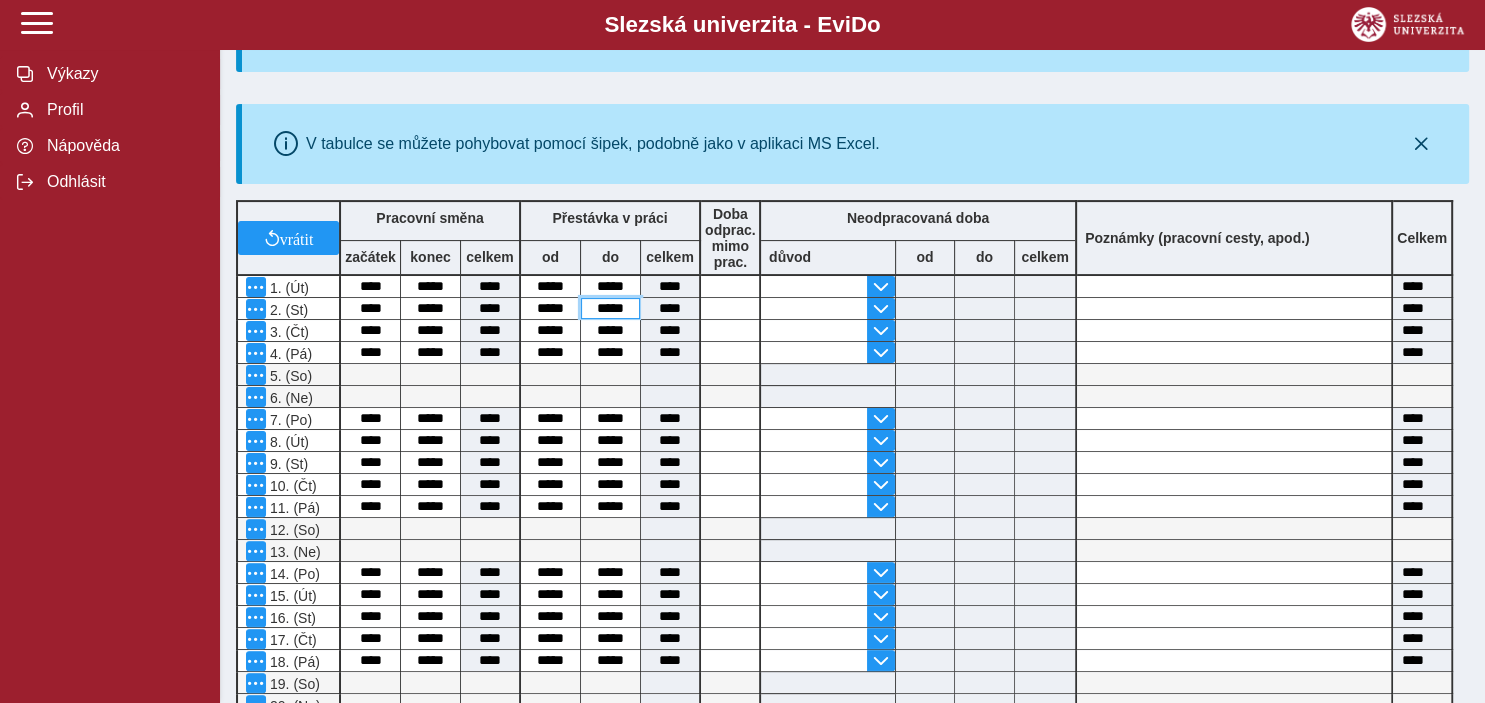 click on "*****" at bounding box center [610, 308] 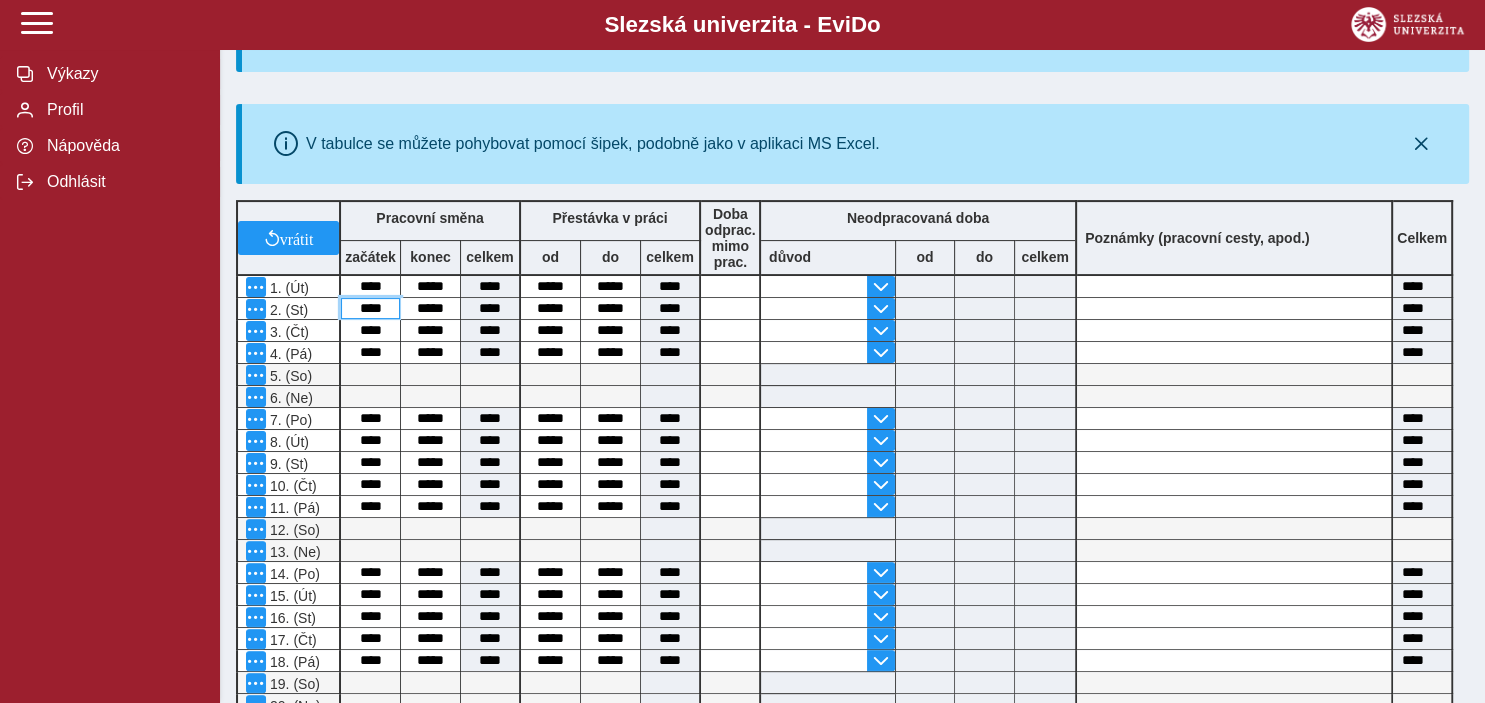 click on "****" at bounding box center [370, 308] 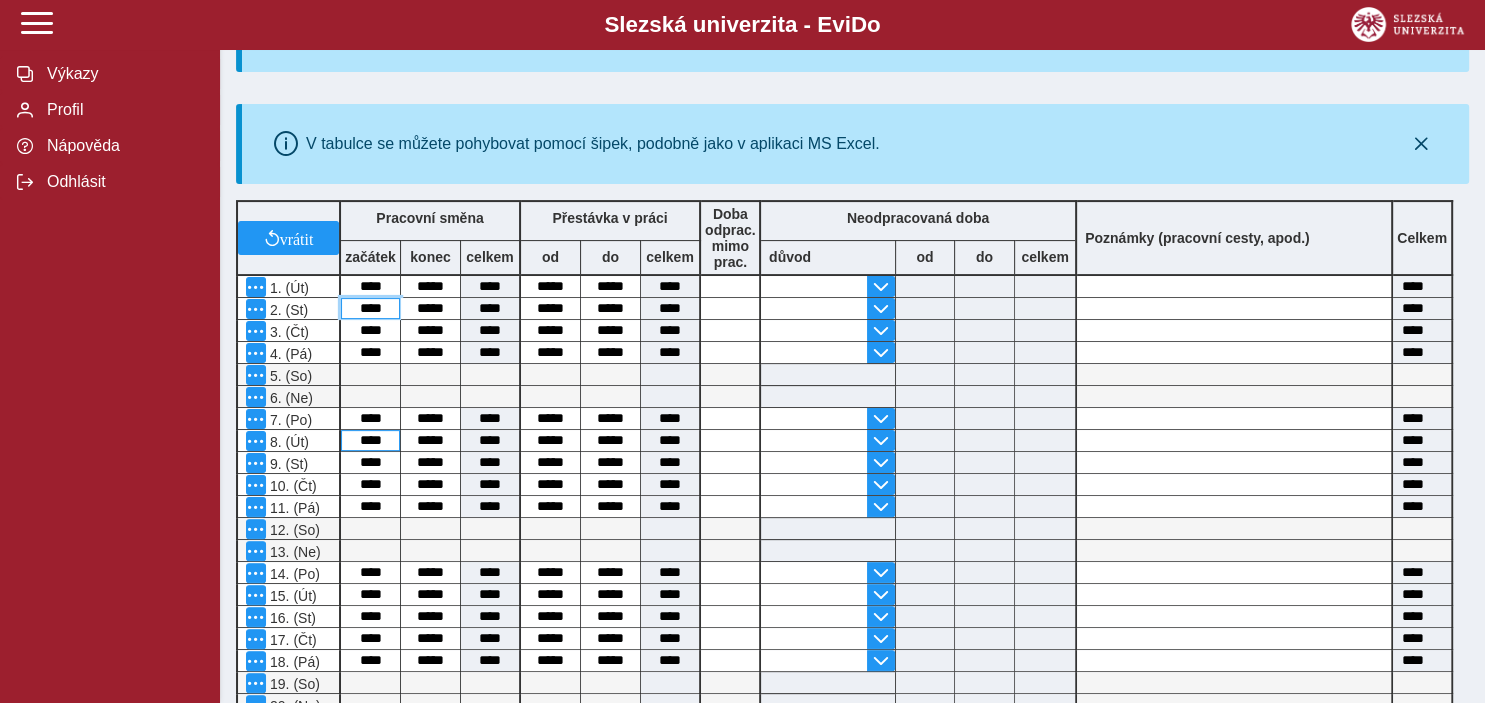type on "****" 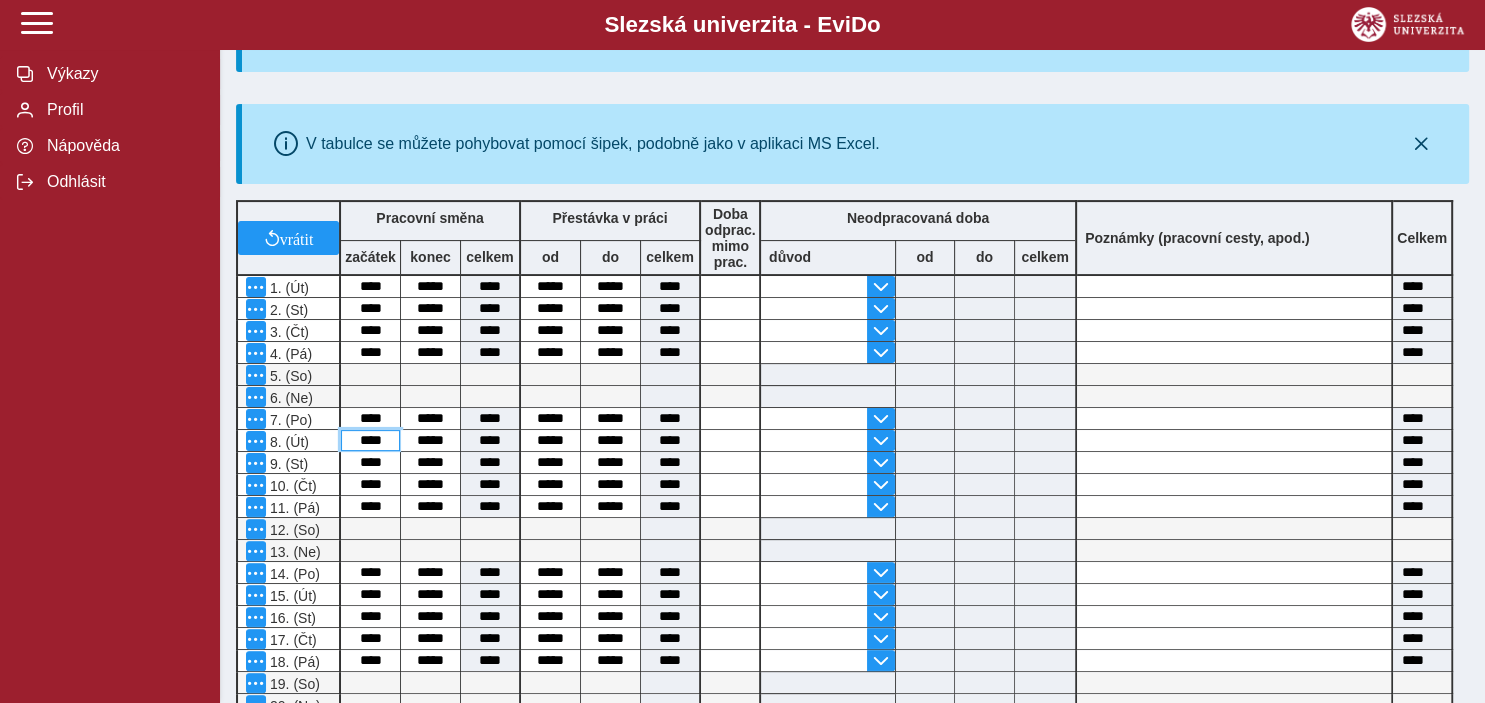 click on "****" at bounding box center (370, 440) 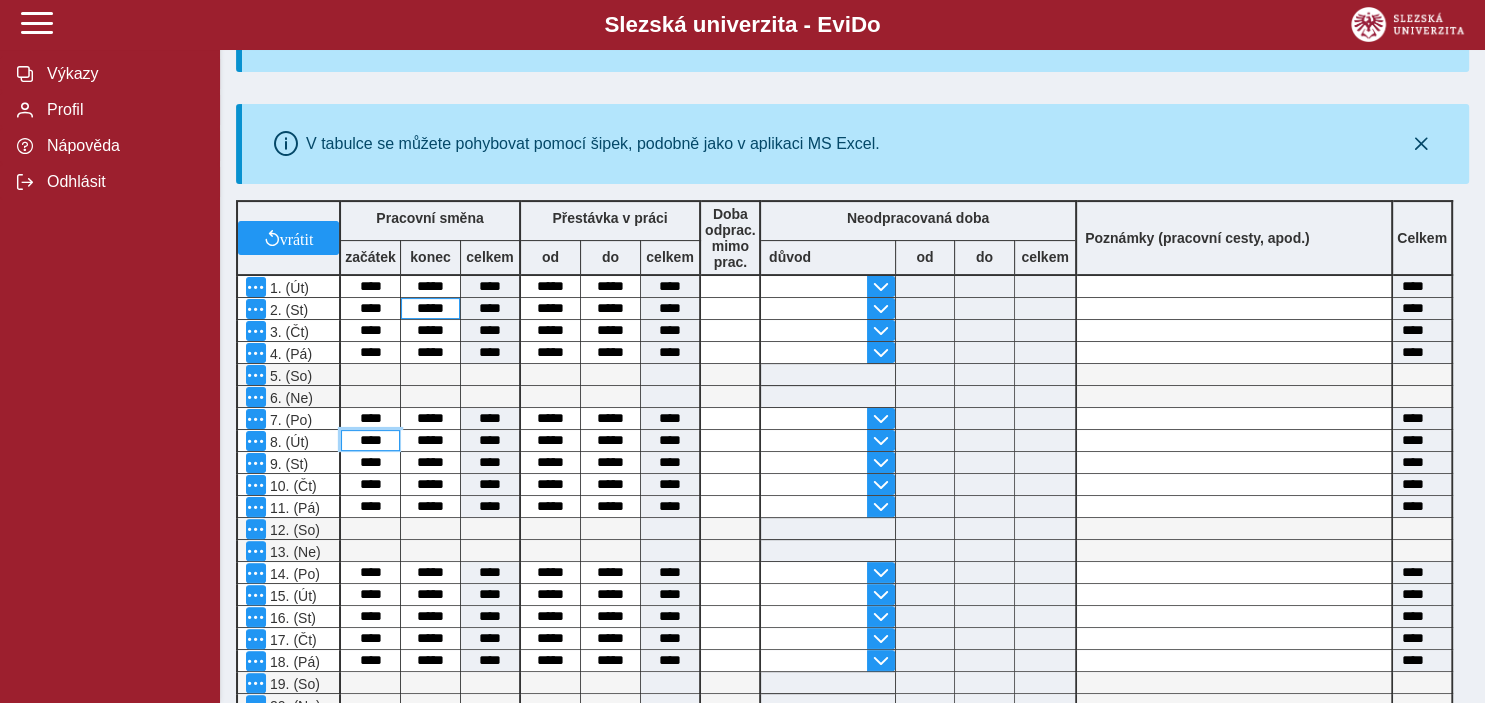 type on "****" 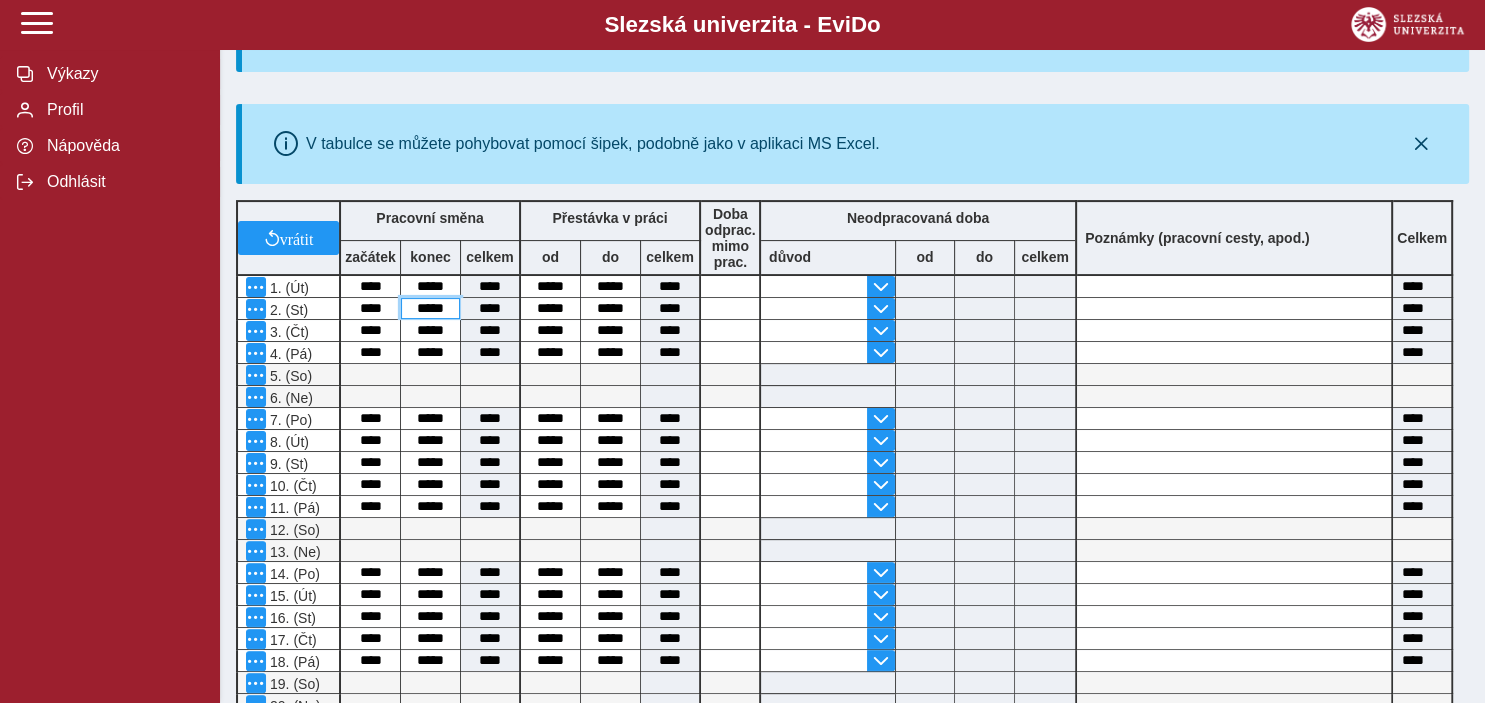 click on "*****" at bounding box center [430, 308] 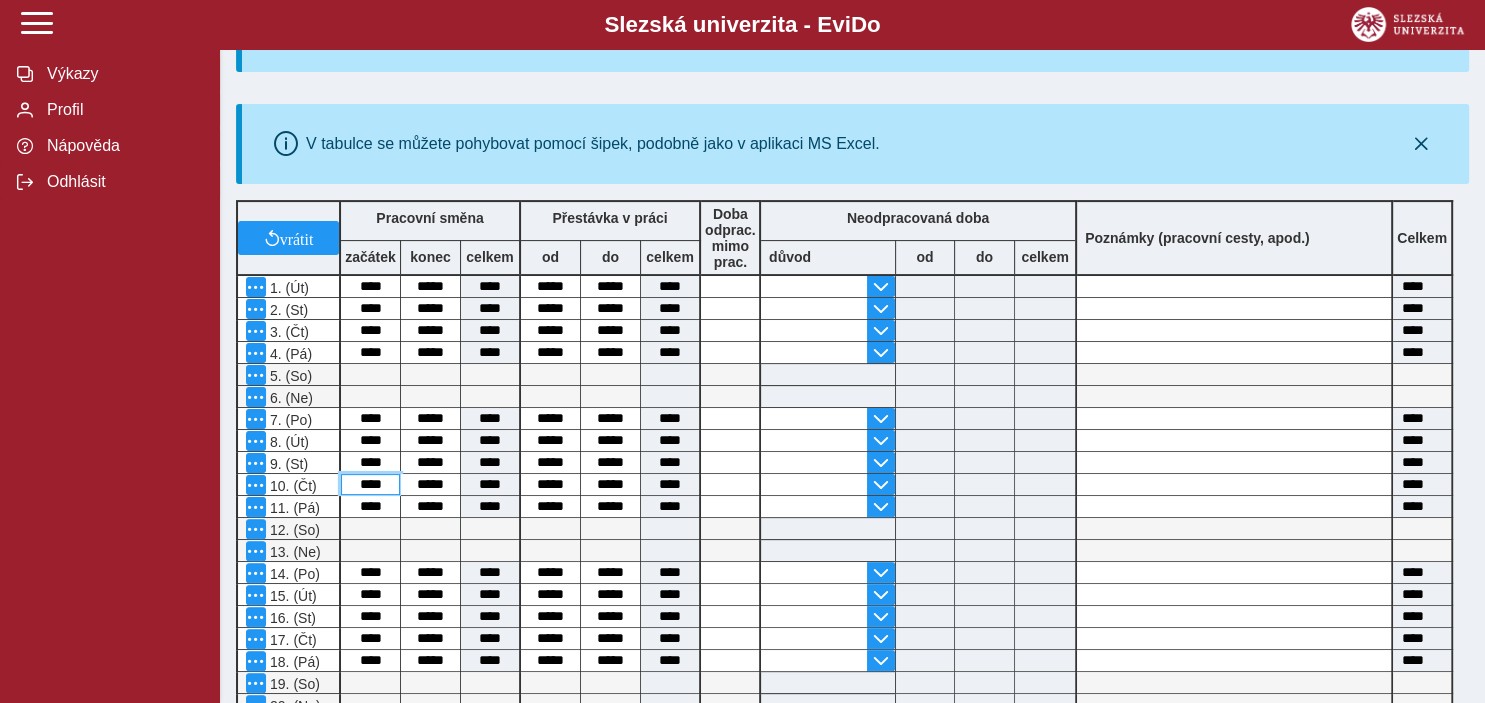 click on "****" at bounding box center [370, 484] 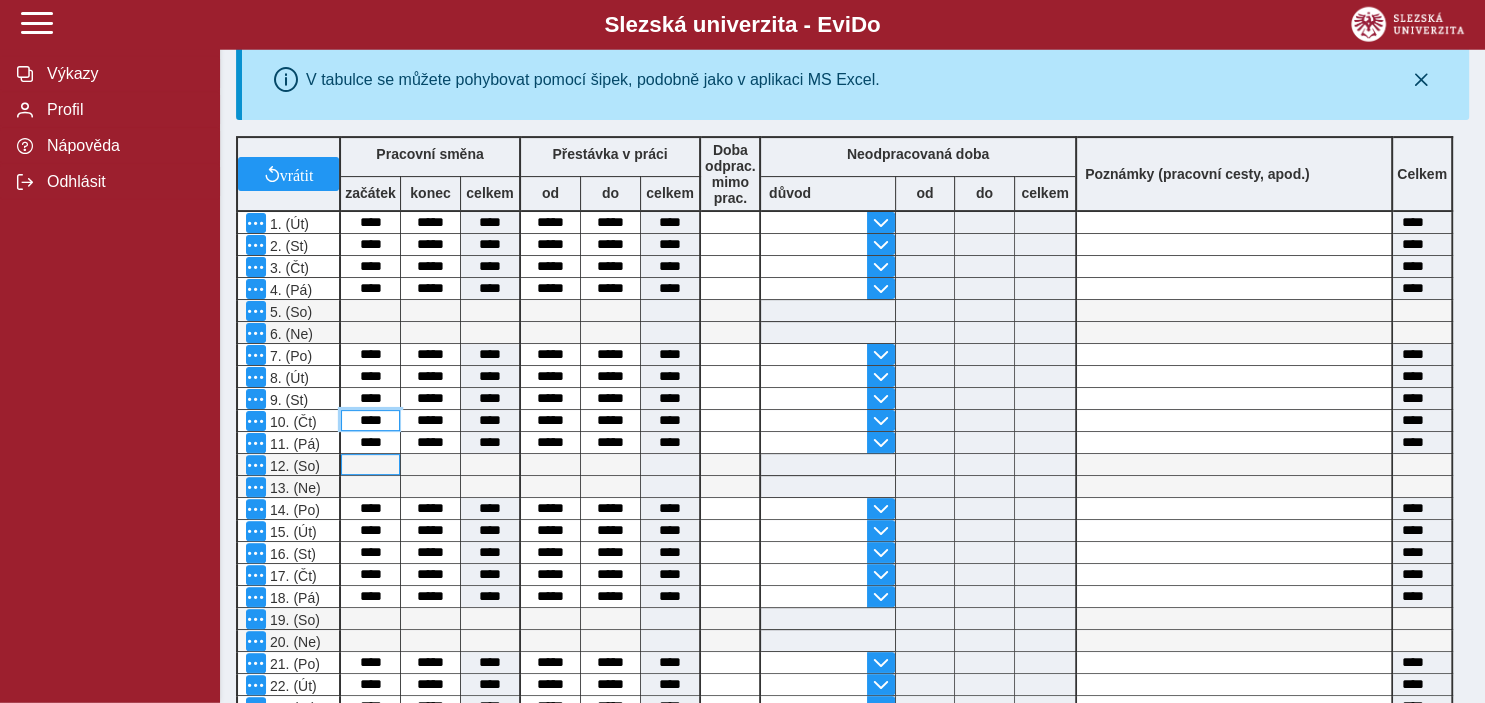 scroll, scrollTop: 633, scrollLeft: 0, axis: vertical 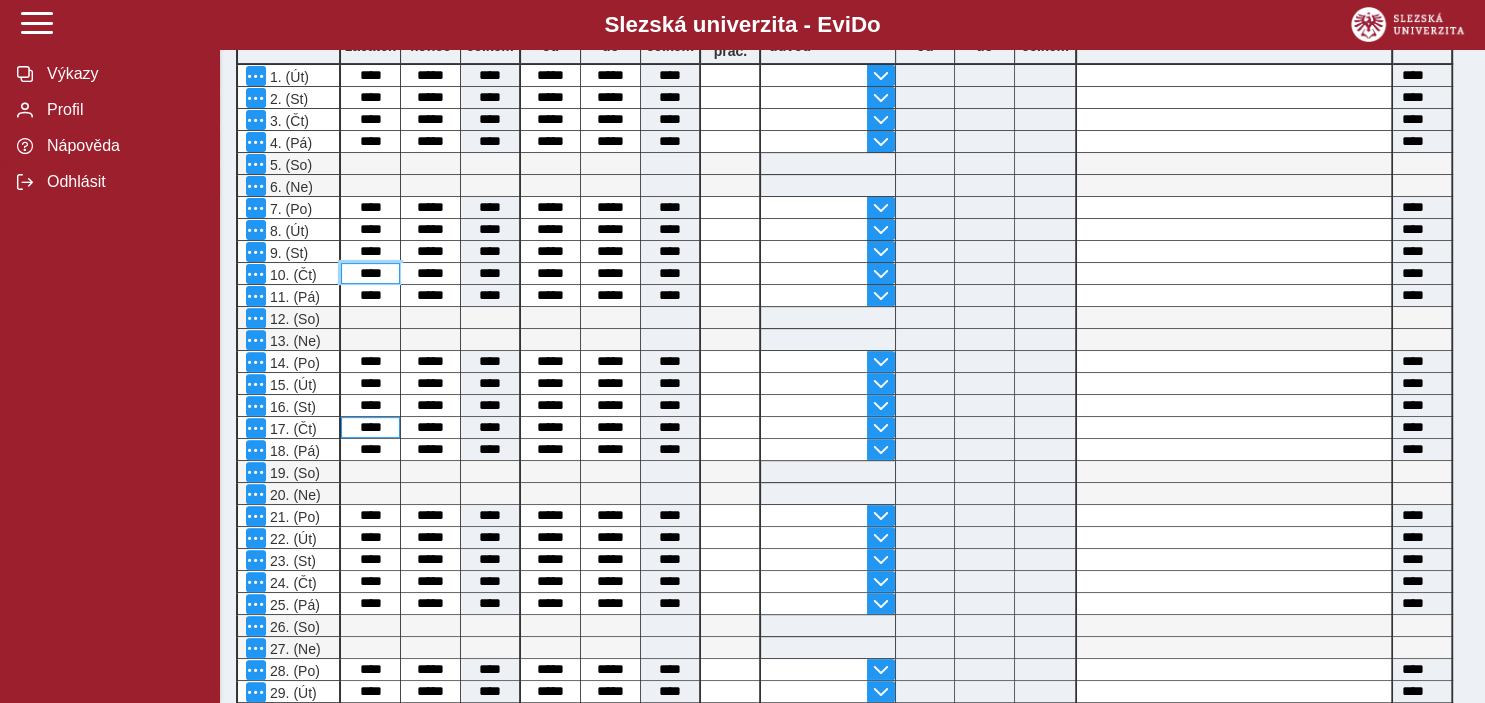 type on "****" 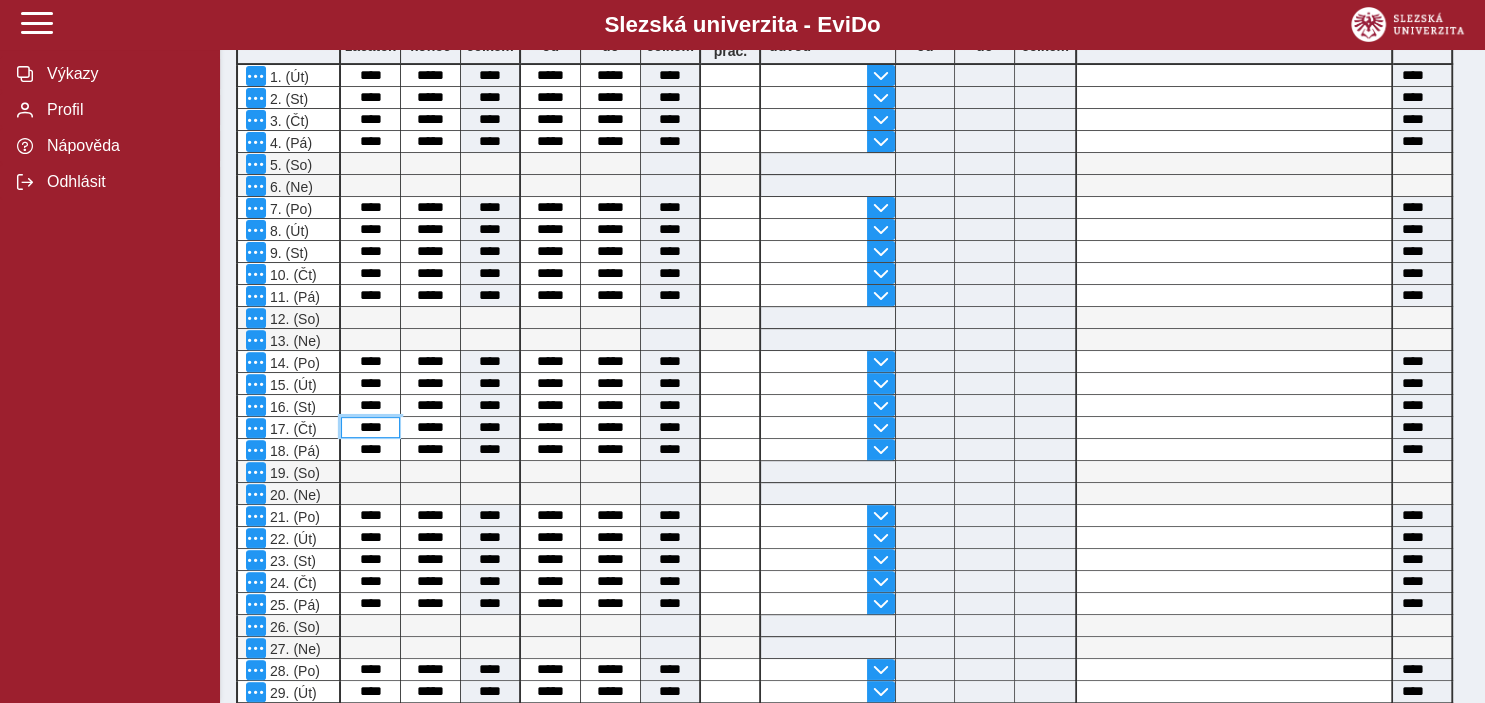 click on "****" at bounding box center (370, 427) 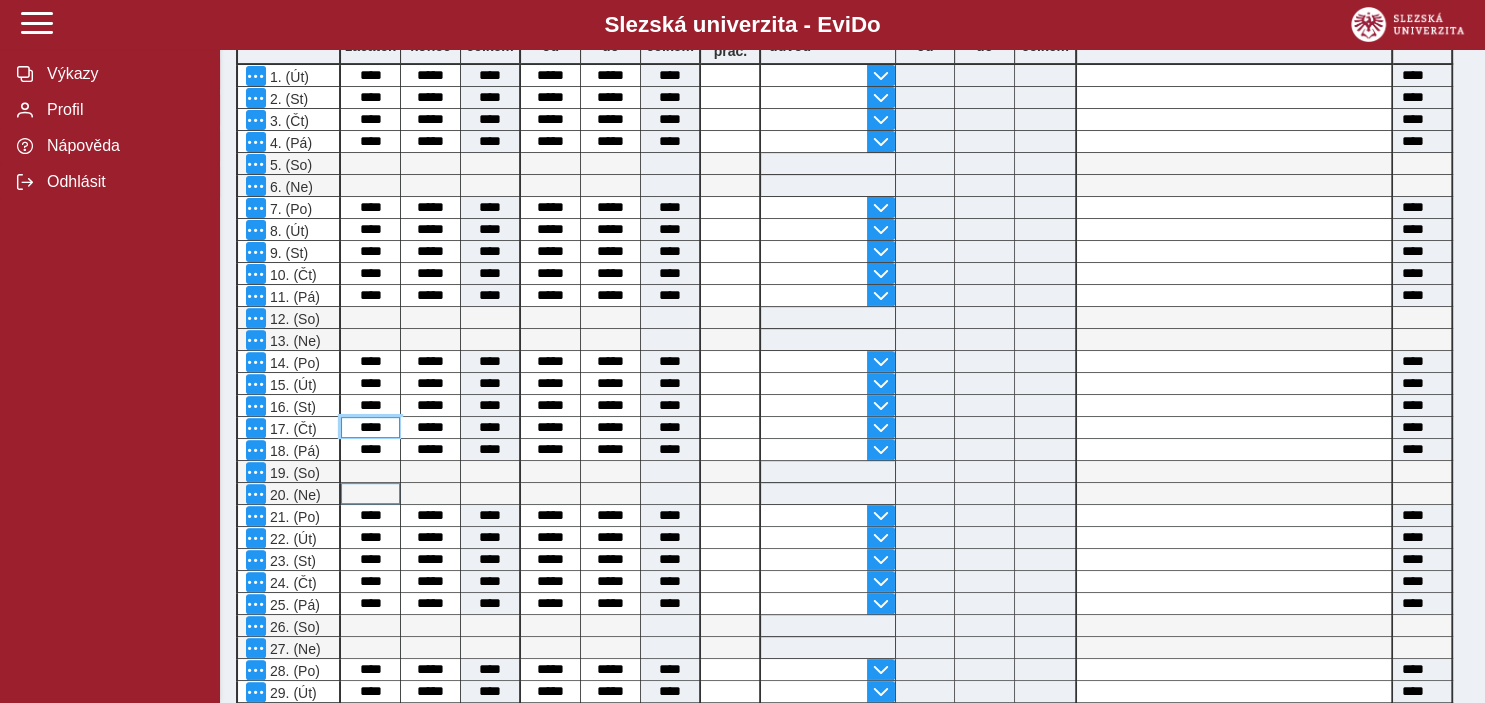 type on "****" 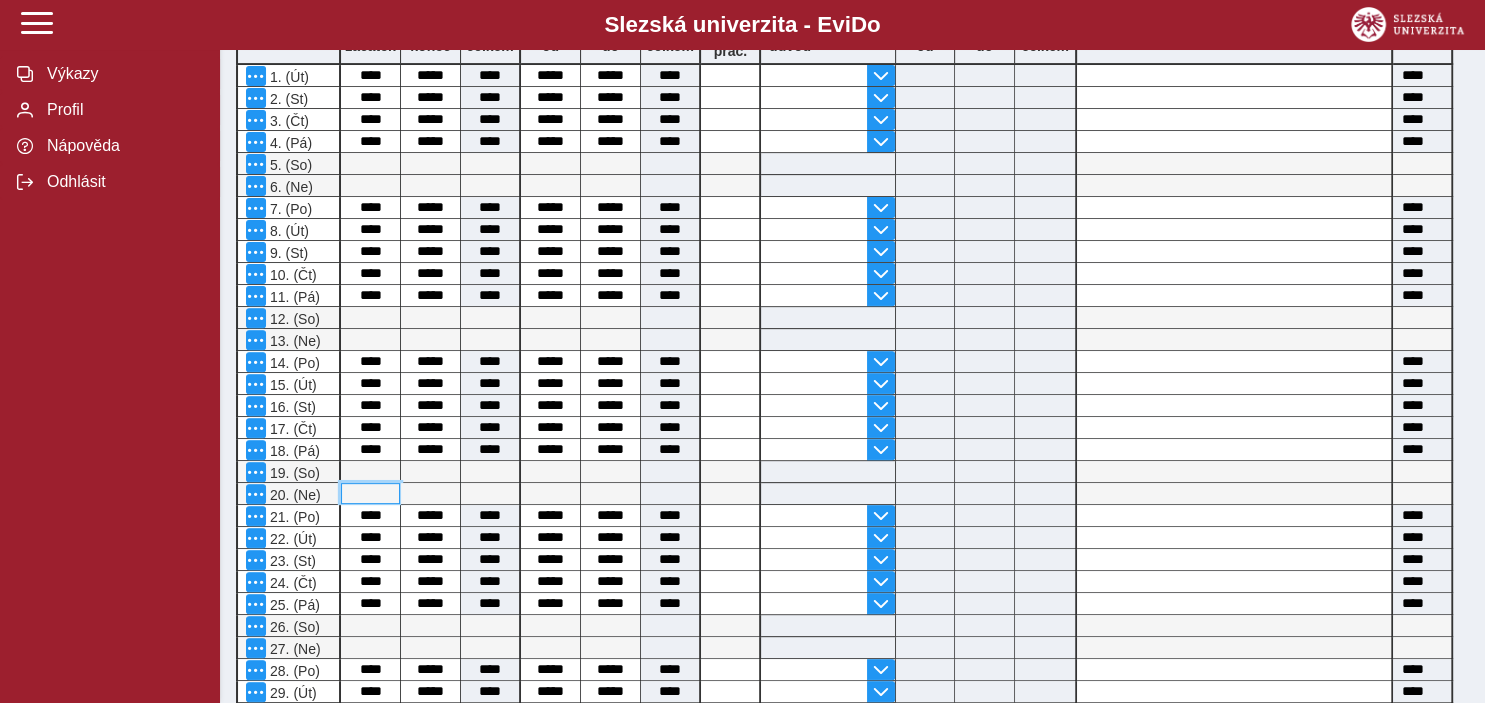 click at bounding box center (370, 493) 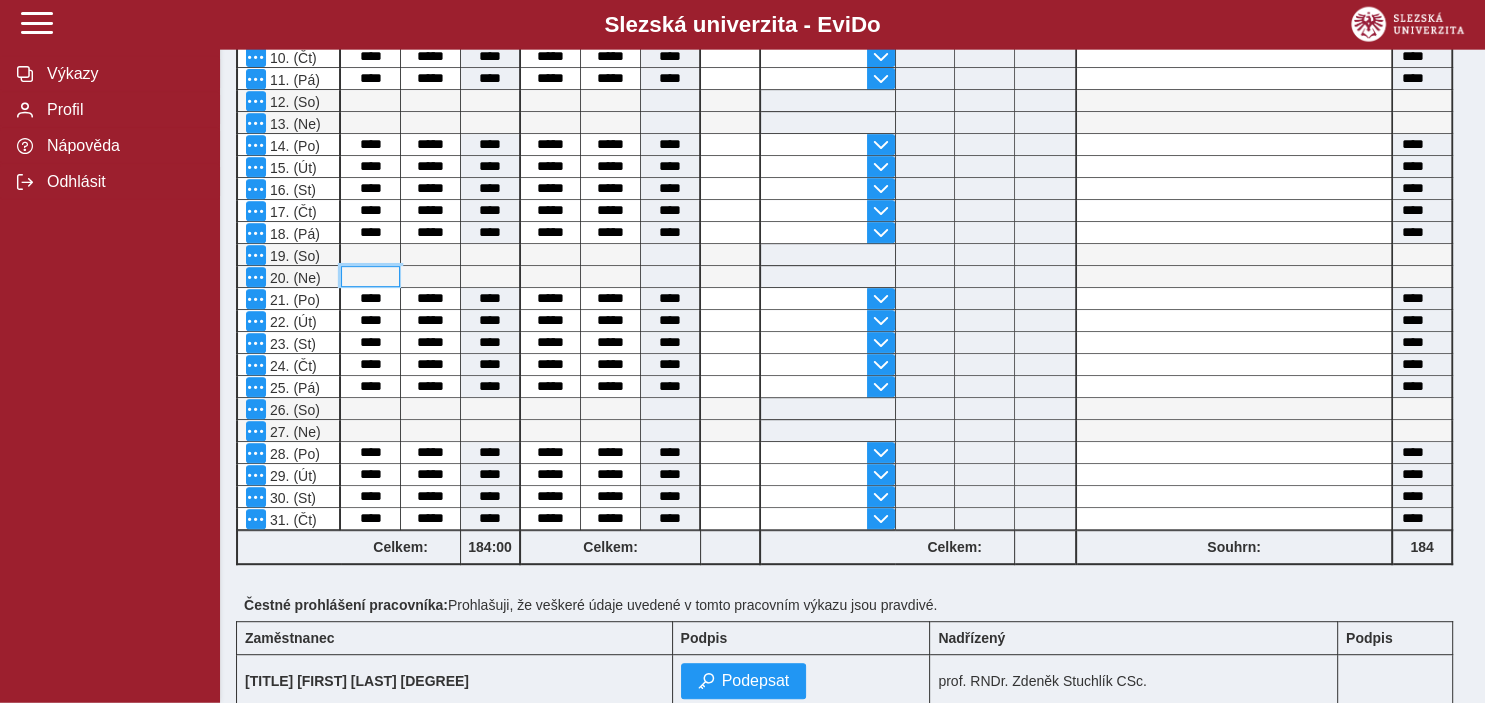 scroll, scrollTop: 998, scrollLeft: 0, axis: vertical 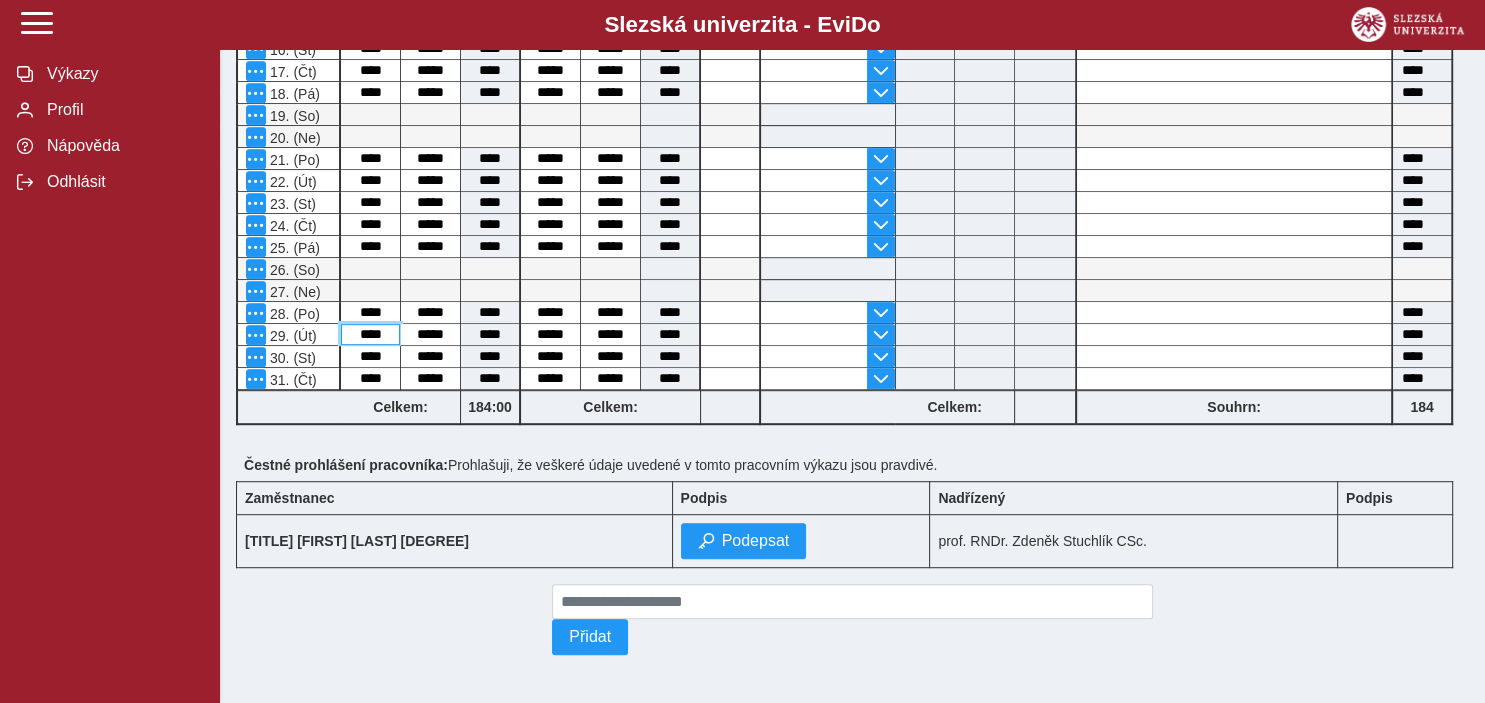 click on "****" at bounding box center (370, 334) 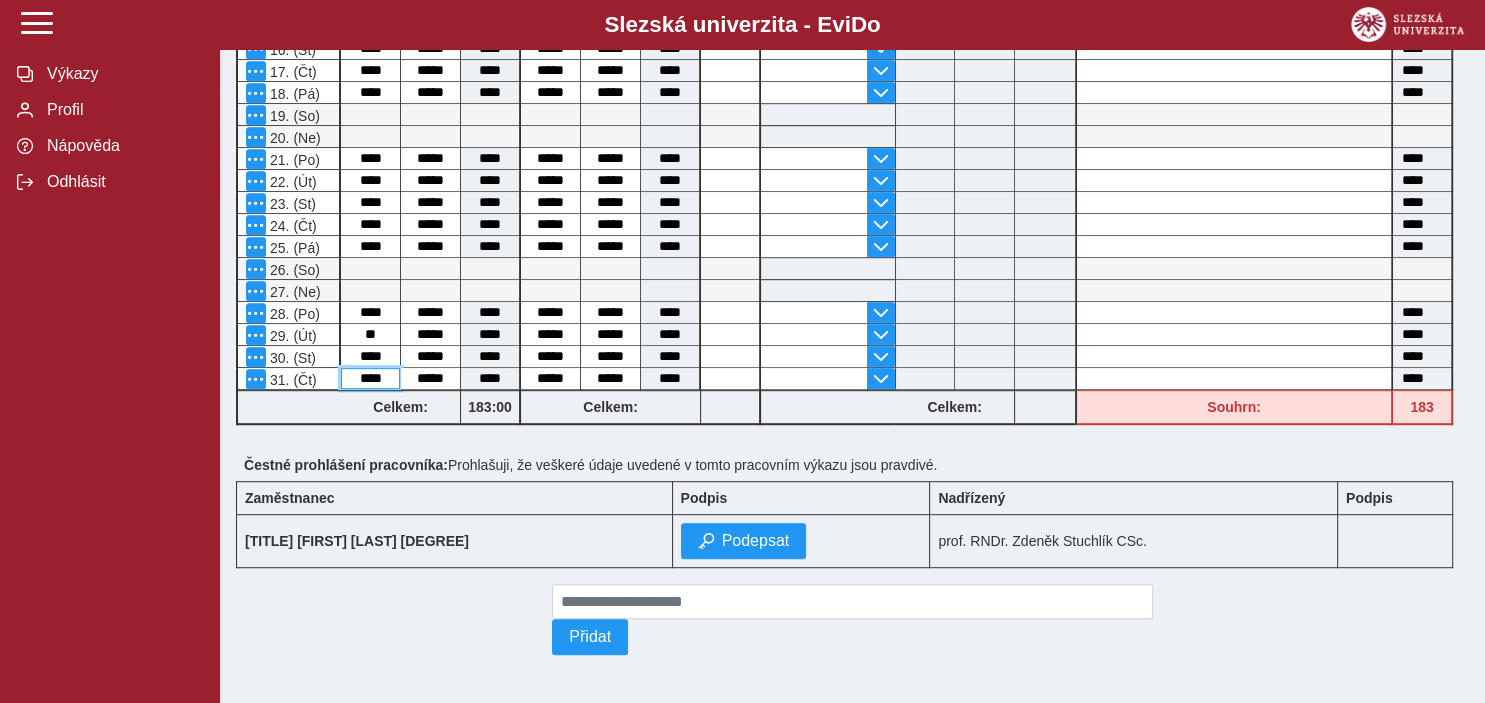 type on "*****" 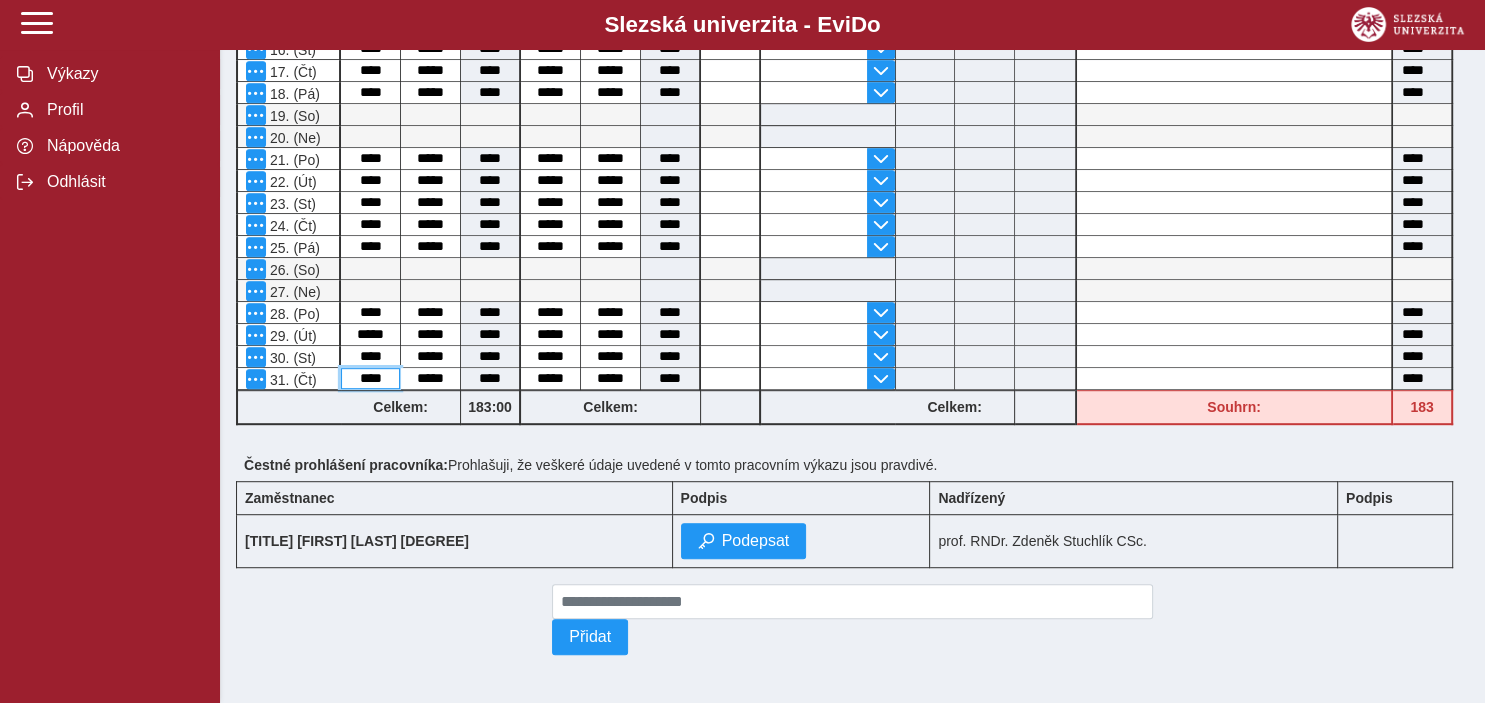 click on "****" at bounding box center [370, 378] 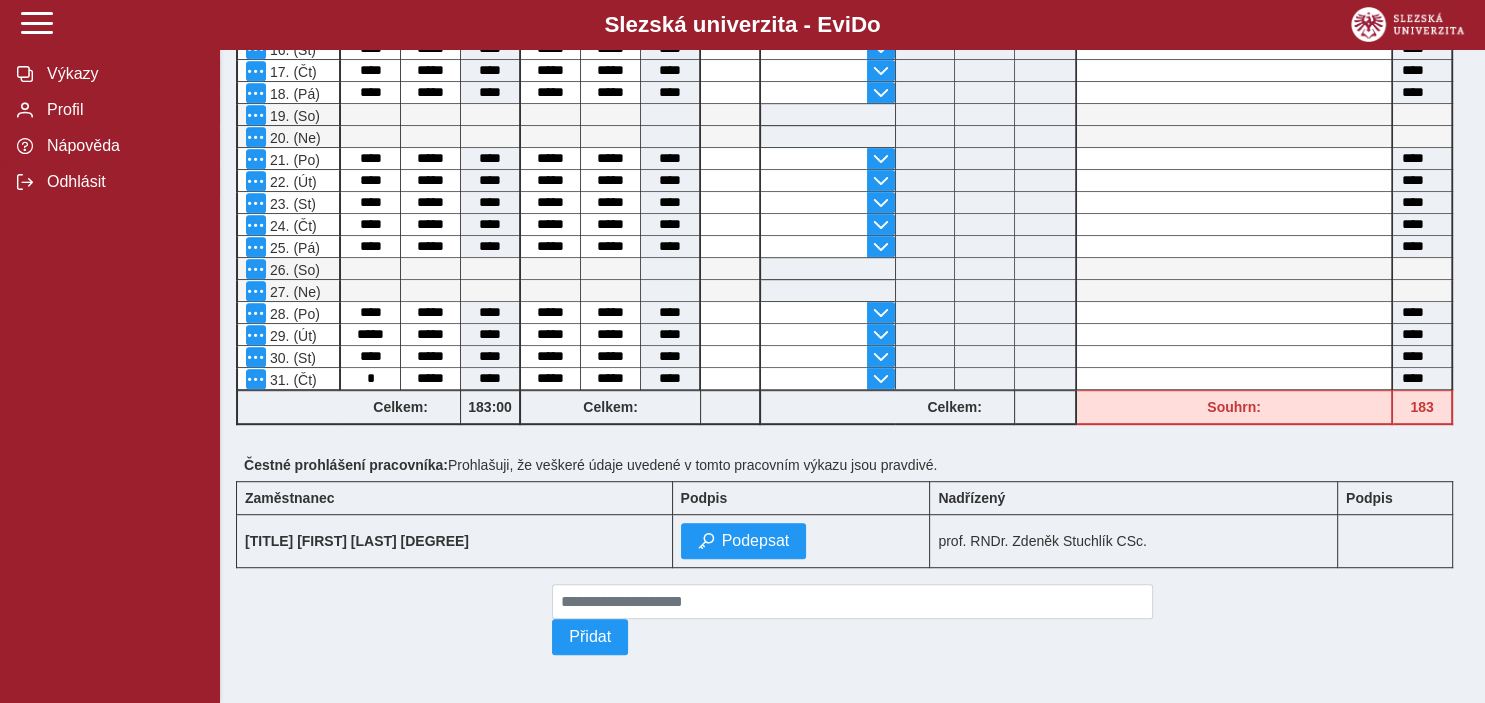click on "vrátit Pracovní směna začátek konec celkem Přestávka v práci od do celkem Doba odprac. mimo prac. Neodpracovaná doba důvod od do celkem Poznámky (pracovní cesty, apod.) Celkem    1. (Út)  **** ***** **** ***** ***** ****   ****    2. (St)  **** ***** **** ***** ***** ****   ****    3. (Čt)  **** ***** **** ***** ***** ****   ****    4. (Pá)  **** ***** **** ***** ***** ****   ****    5. (So)     6. (Ne)     7. (Po)  **** ***** **** ***** ***** ****   ****    8. (Út)  **** ***** **** ***** ***** ****   ****    9. (St)  **** ***** **** ***** ***** ****   ****    10. (Čt)  **** ***** **** ***** ***** ****   ****    11. (Pá)  **** ***** **** ***** ***** ****   ****    12. (So)     13. (Ne)     14. (Po)  **** ***** **** ***** ***** ****   ****    15. (Út)  **** ***** **** ***** ***** ****   ****    16. (St)  **** ***** **** ***** ***** ****   ****    17. (Čt)  **** ***** **** ***** ***** ****   ****    18. (Pá)  **** ***** **** ***** ***** ****   ****       *" at bounding box center (844, 28) 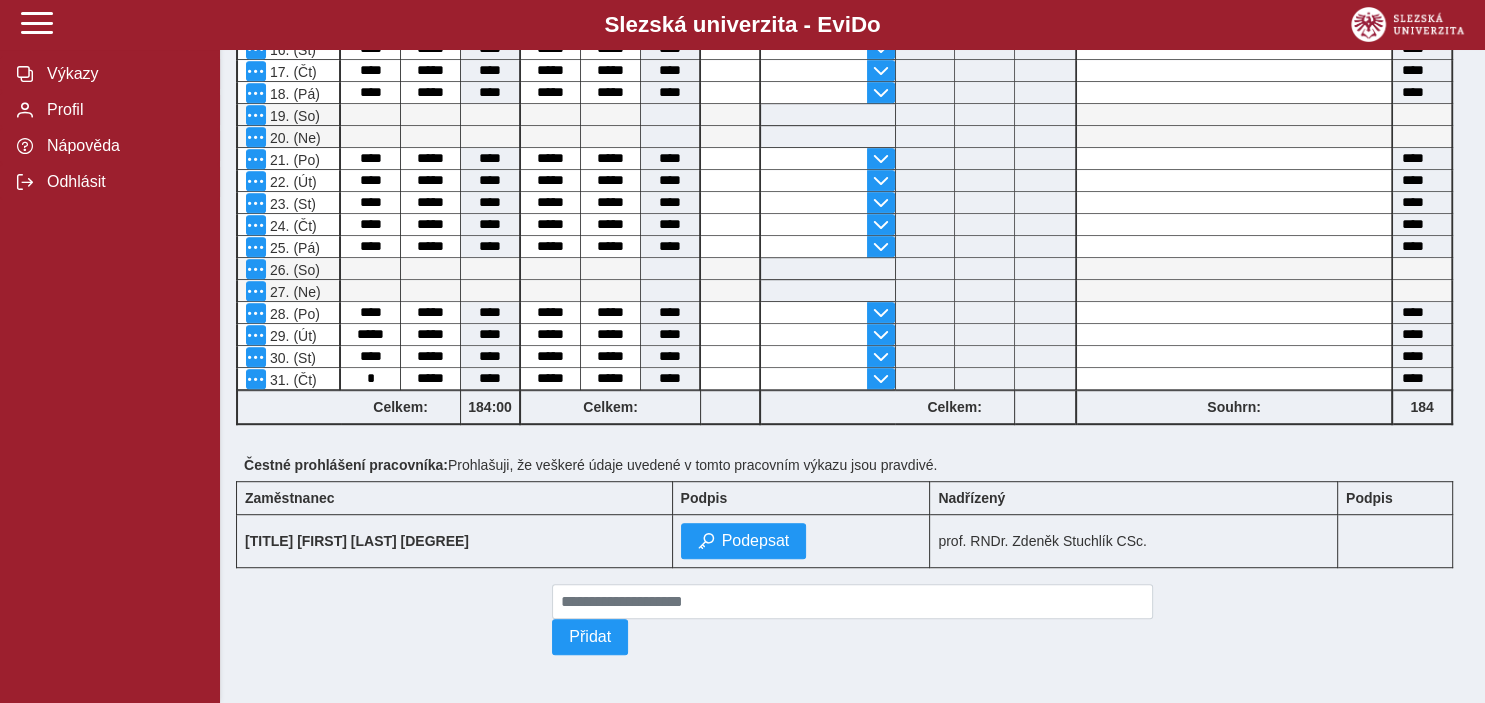 type on "****" 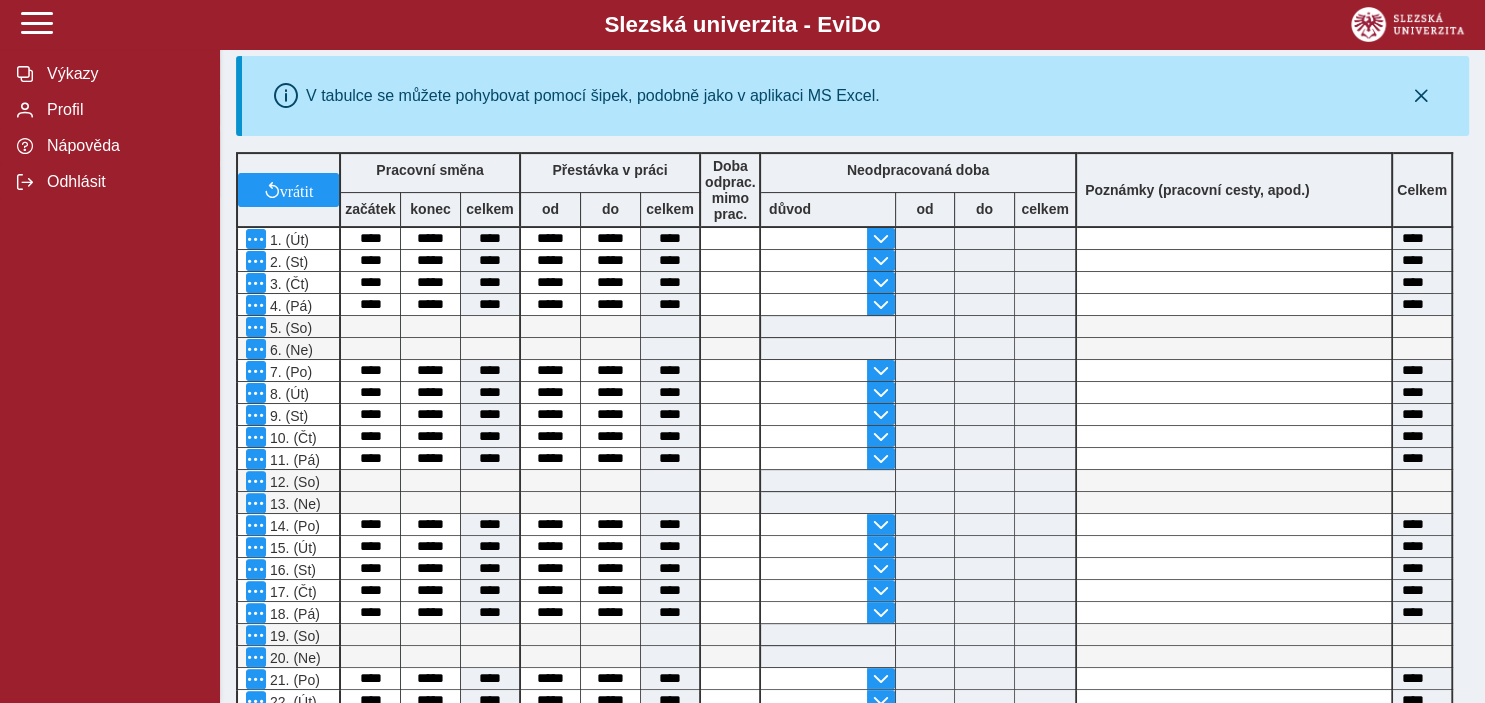 scroll, scrollTop: 0, scrollLeft: 0, axis: both 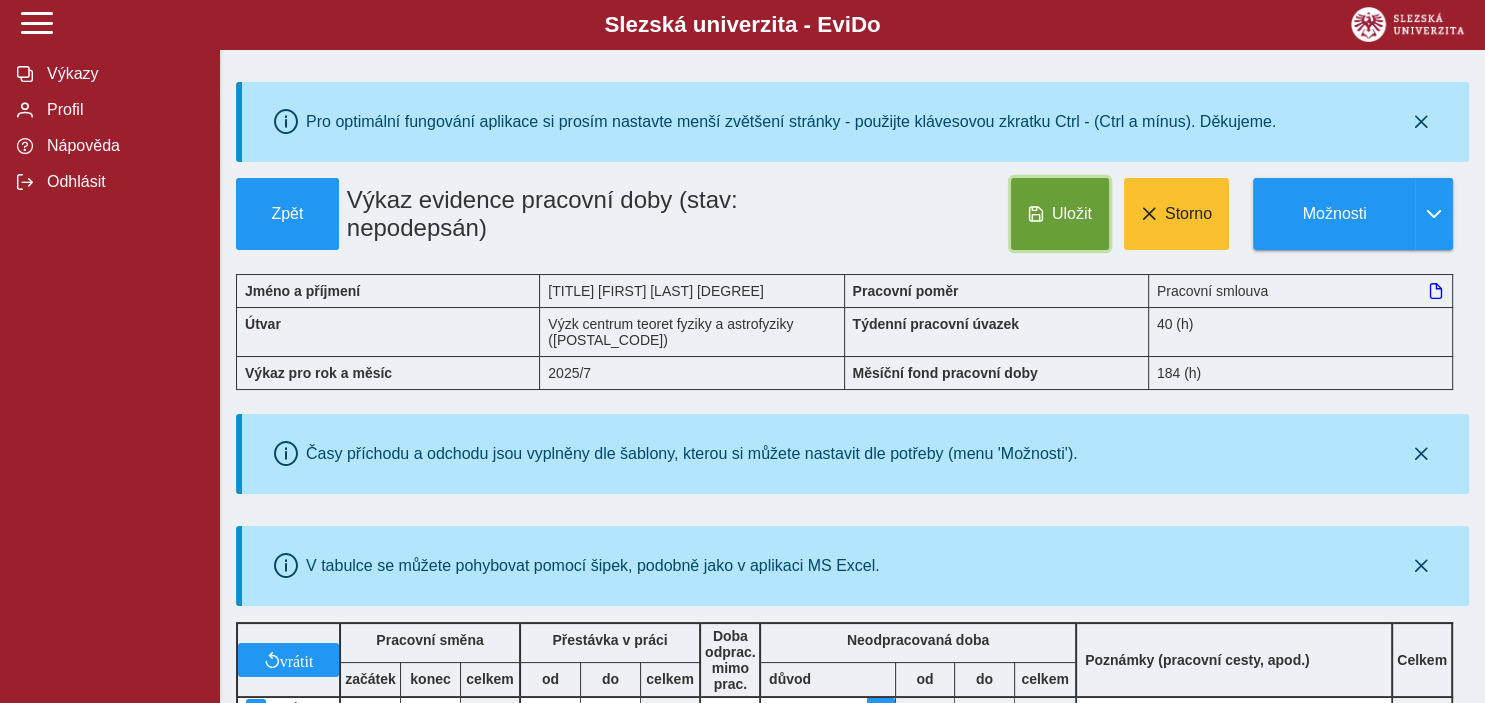 click on "Uložit" at bounding box center [1060, 214] 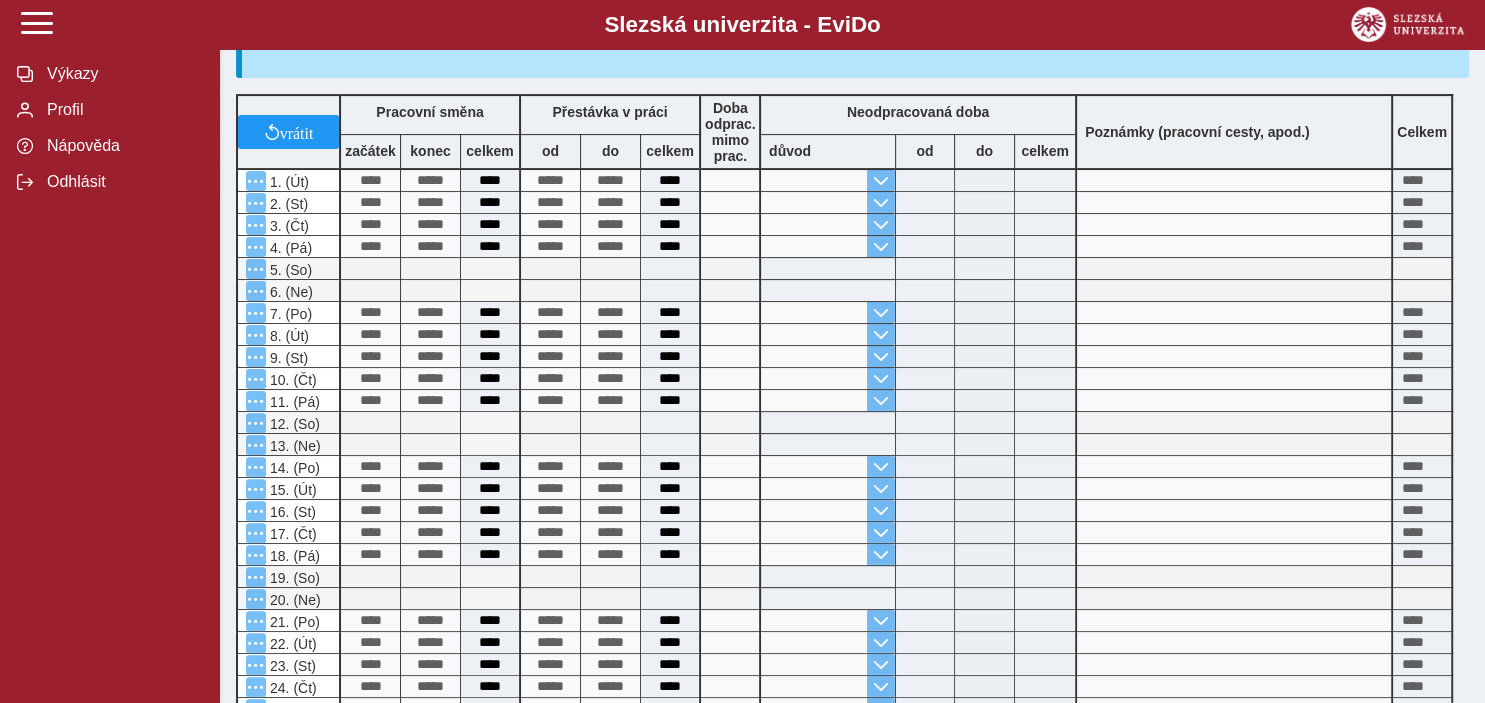 scroll, scrollTop: 998, scrollLeft: 0, axis: vertical 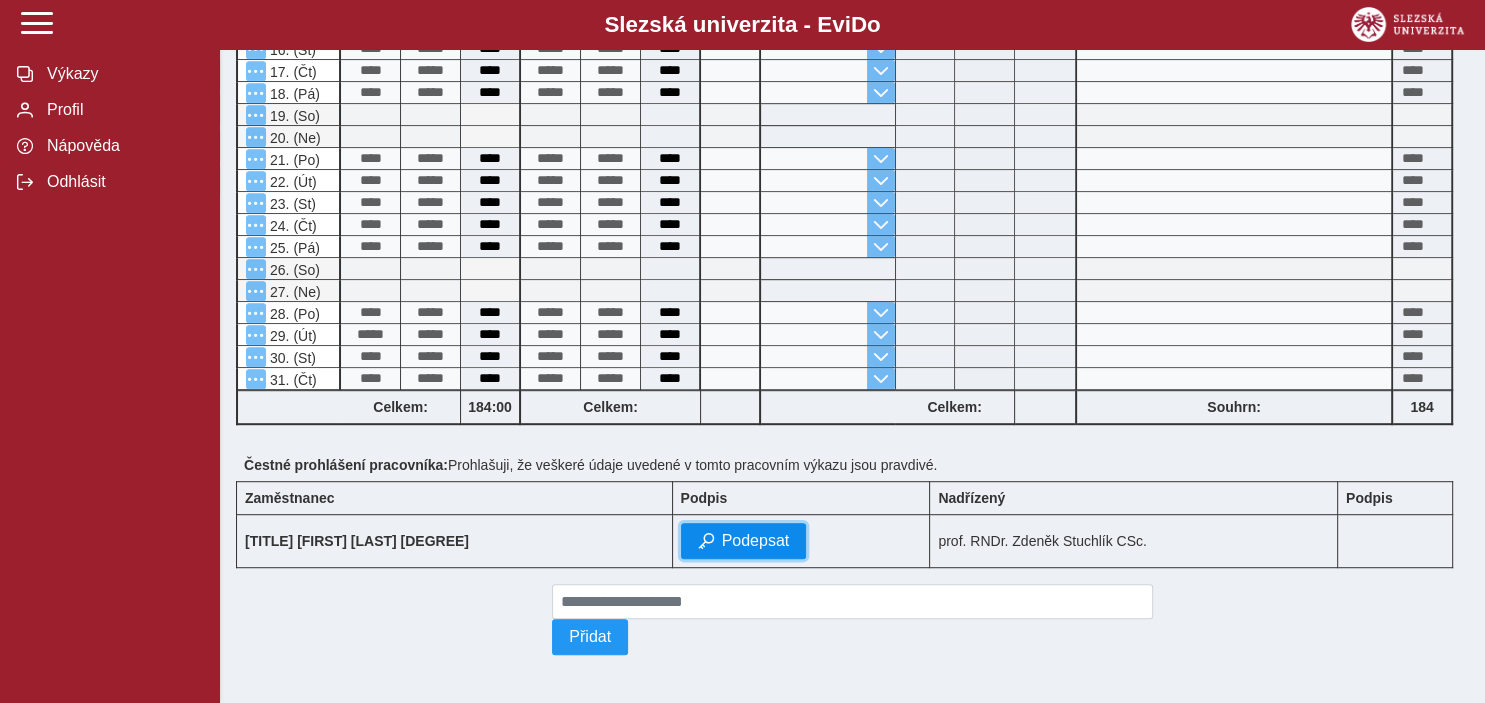 click on "Podepsat" at bounding box center [744, 541] 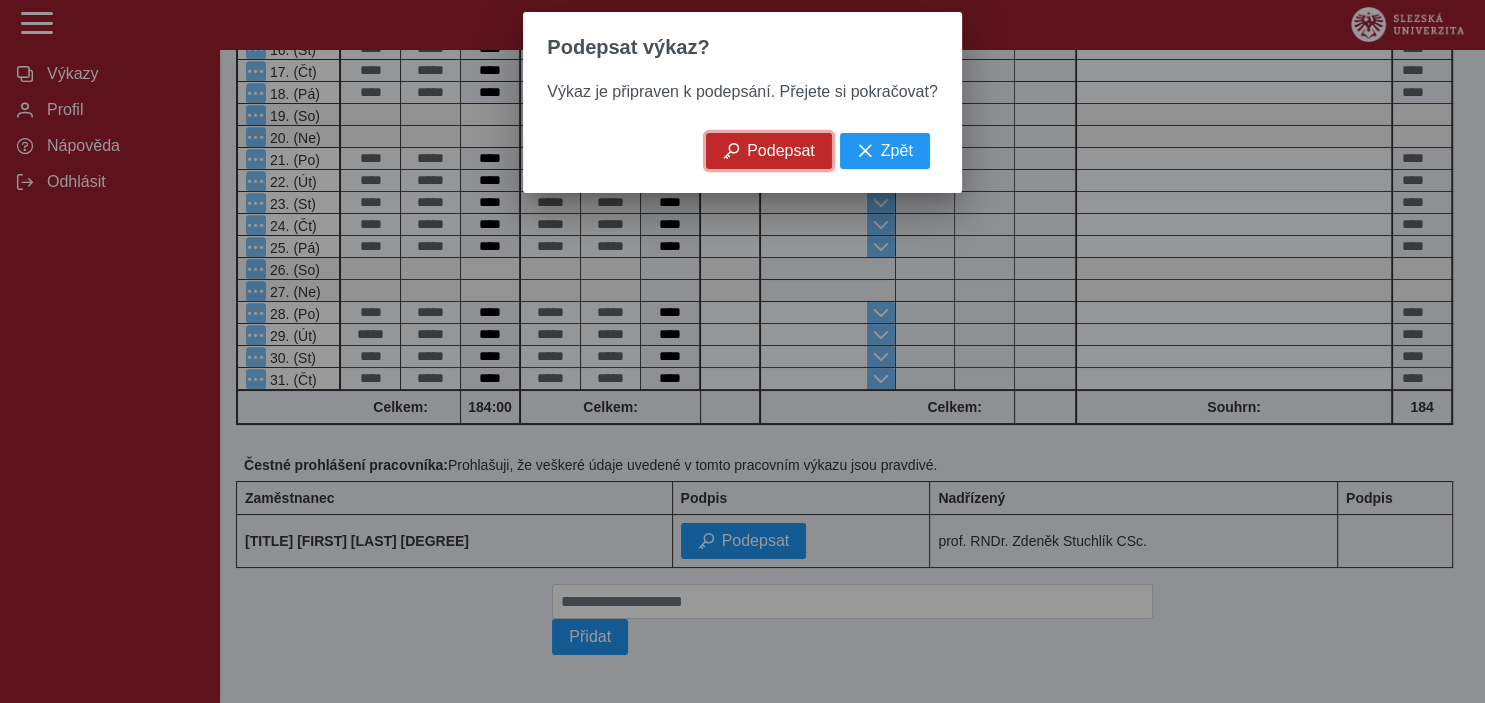 click on "Podepsat" at bounding box center (781, 151) 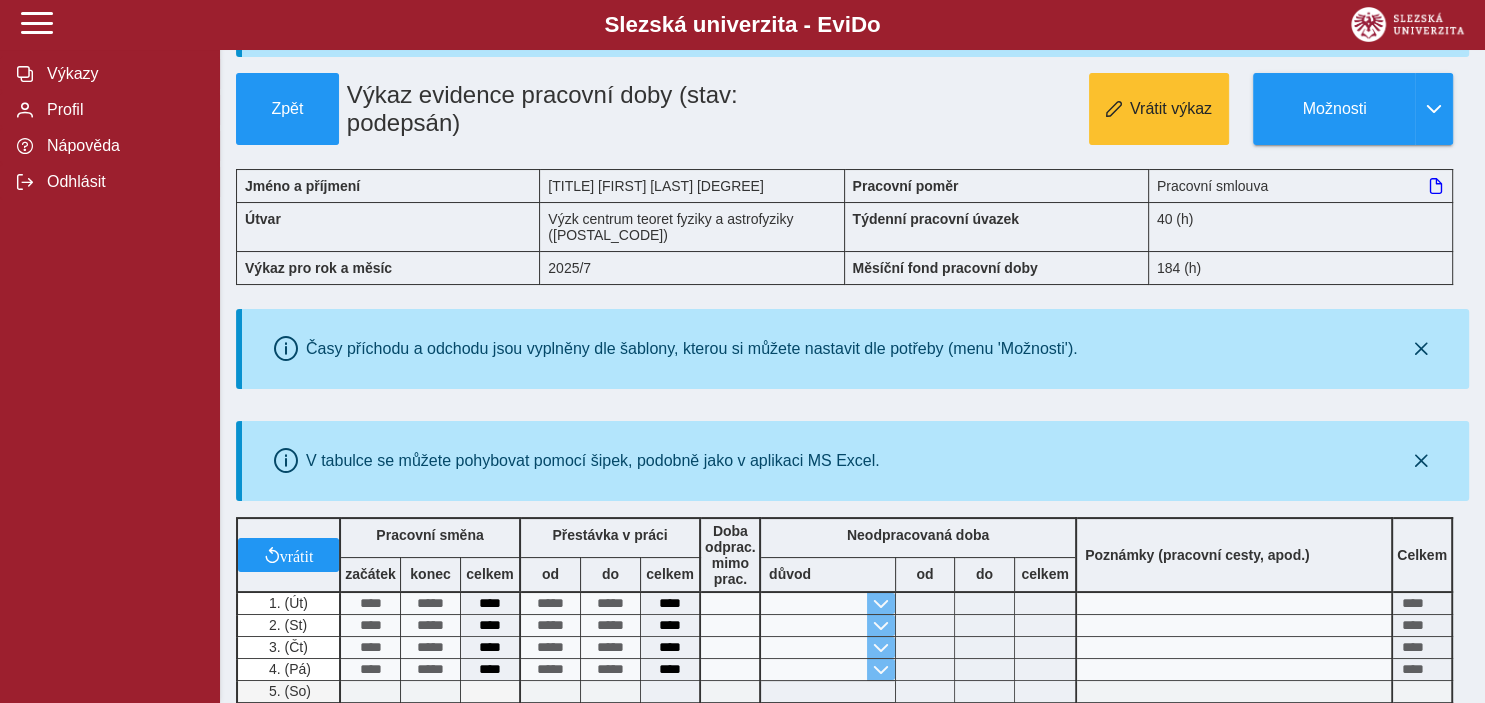 scroll, scrollTop: 0, scrollLeft: 0, axis: both 